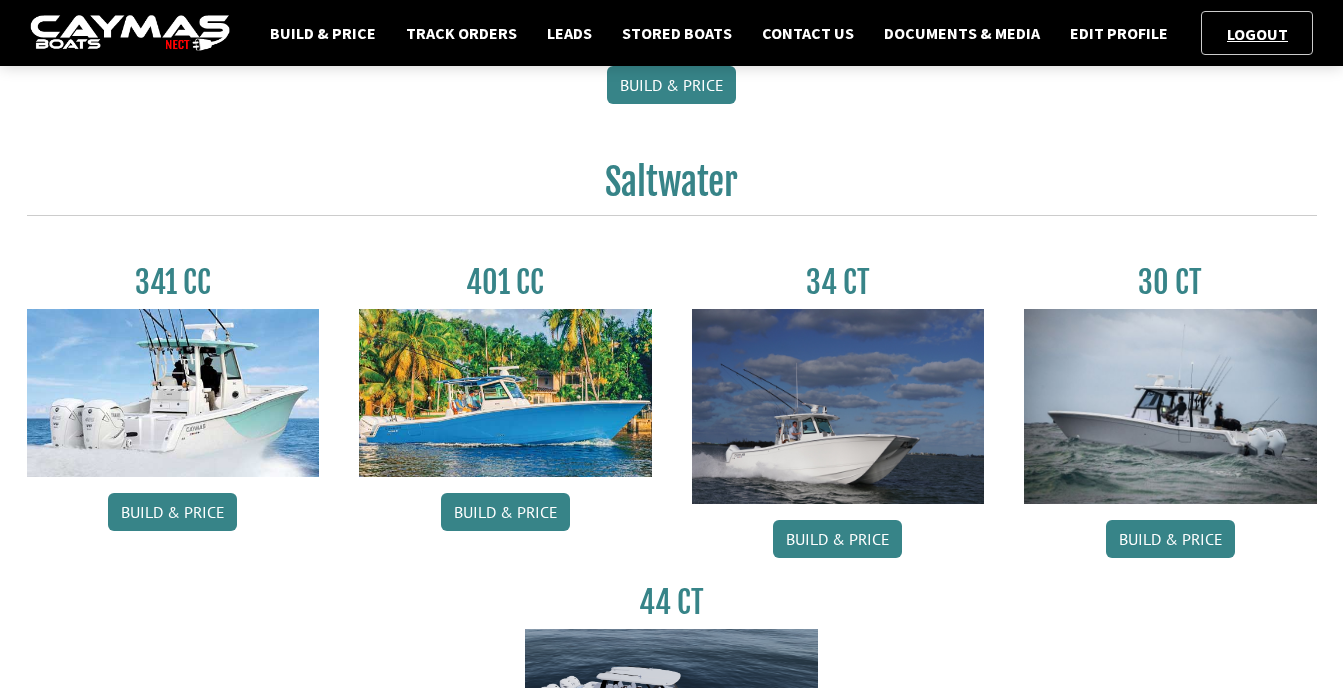 scroll, scrollTop: 800, scrollLeft: 0, axis: vertical 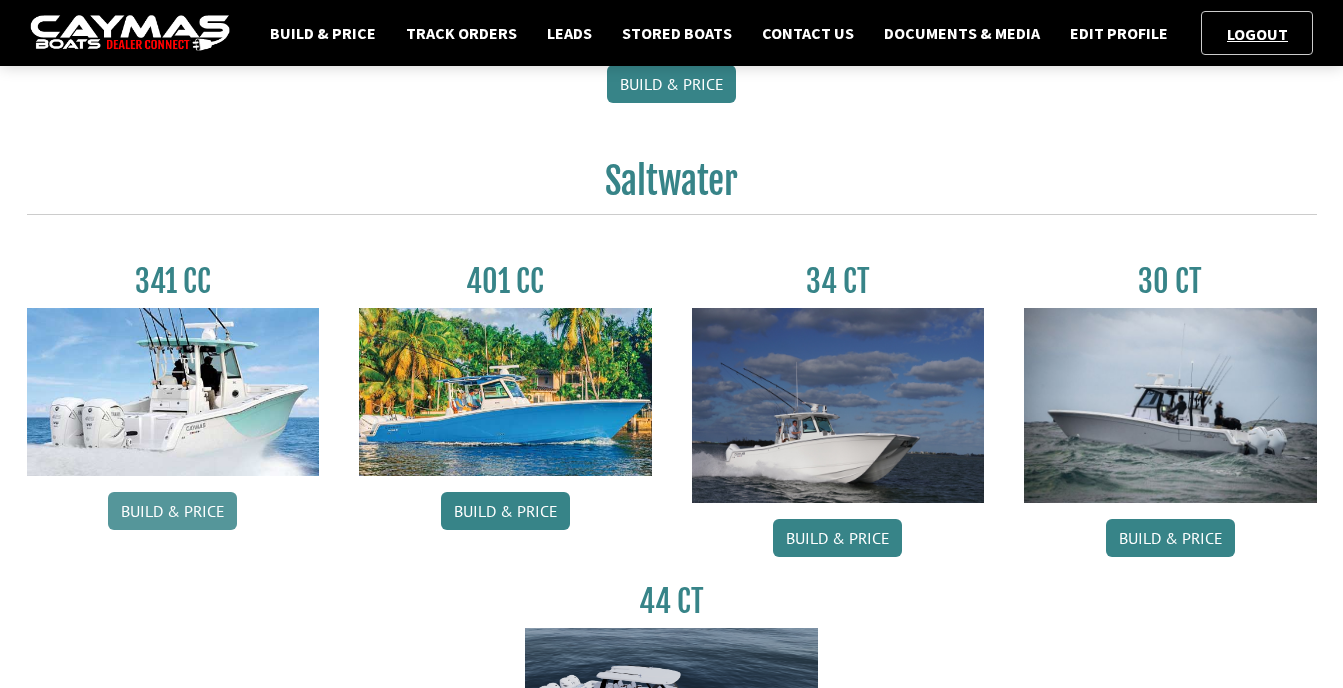 click on "Build & Price" at bounding box center (172, 511) 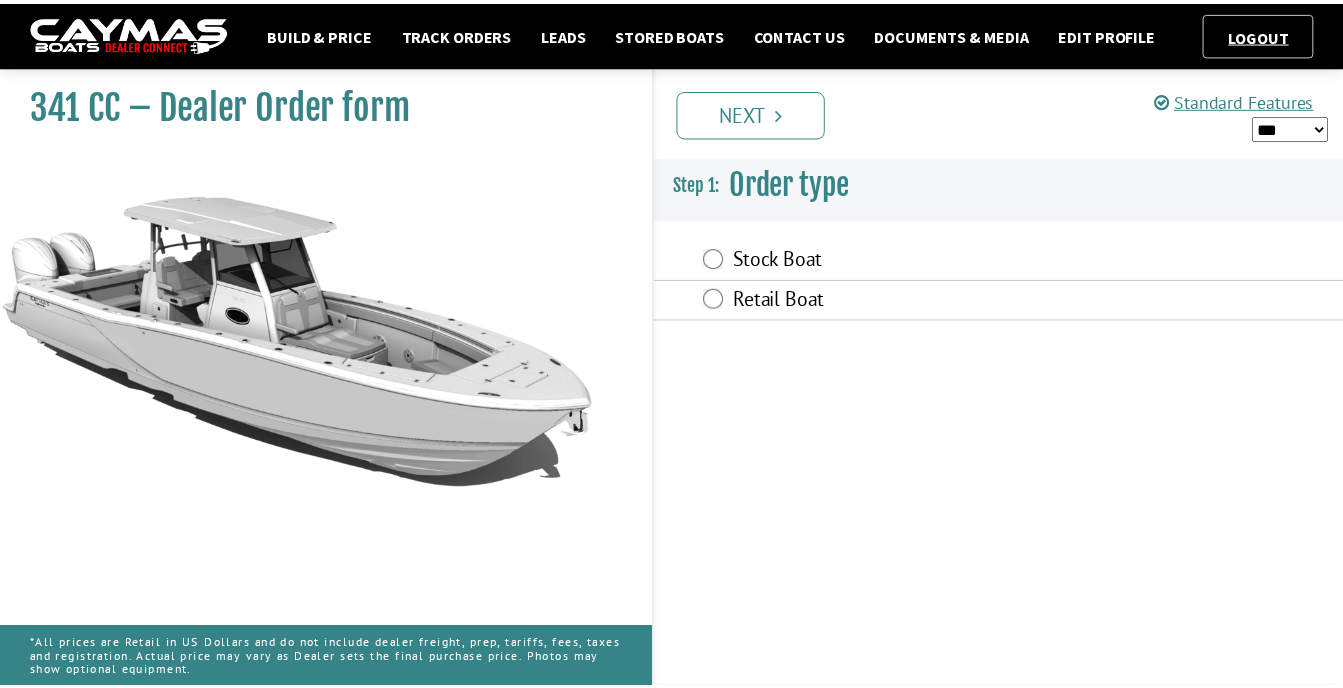 scroll, scrollTop: 0, scrollLeft: 0, axis: both 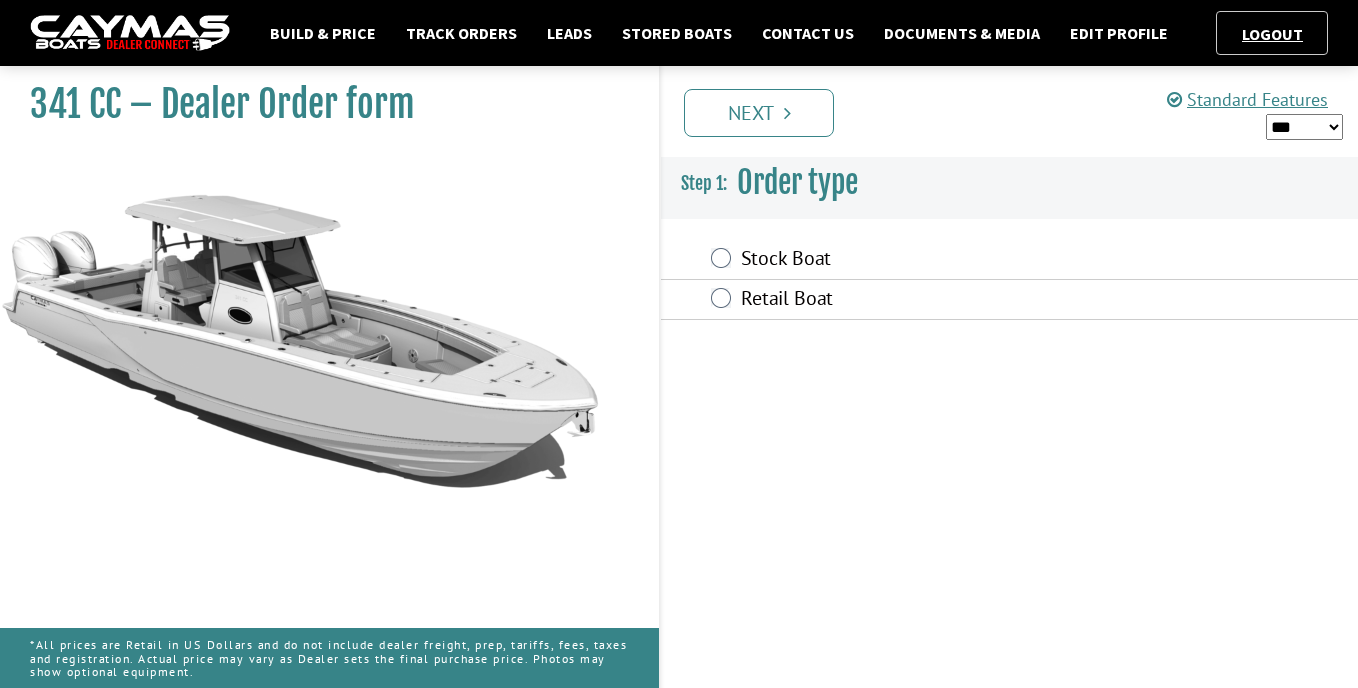 click on "Stock Boat" at bounding box center [926, 260] 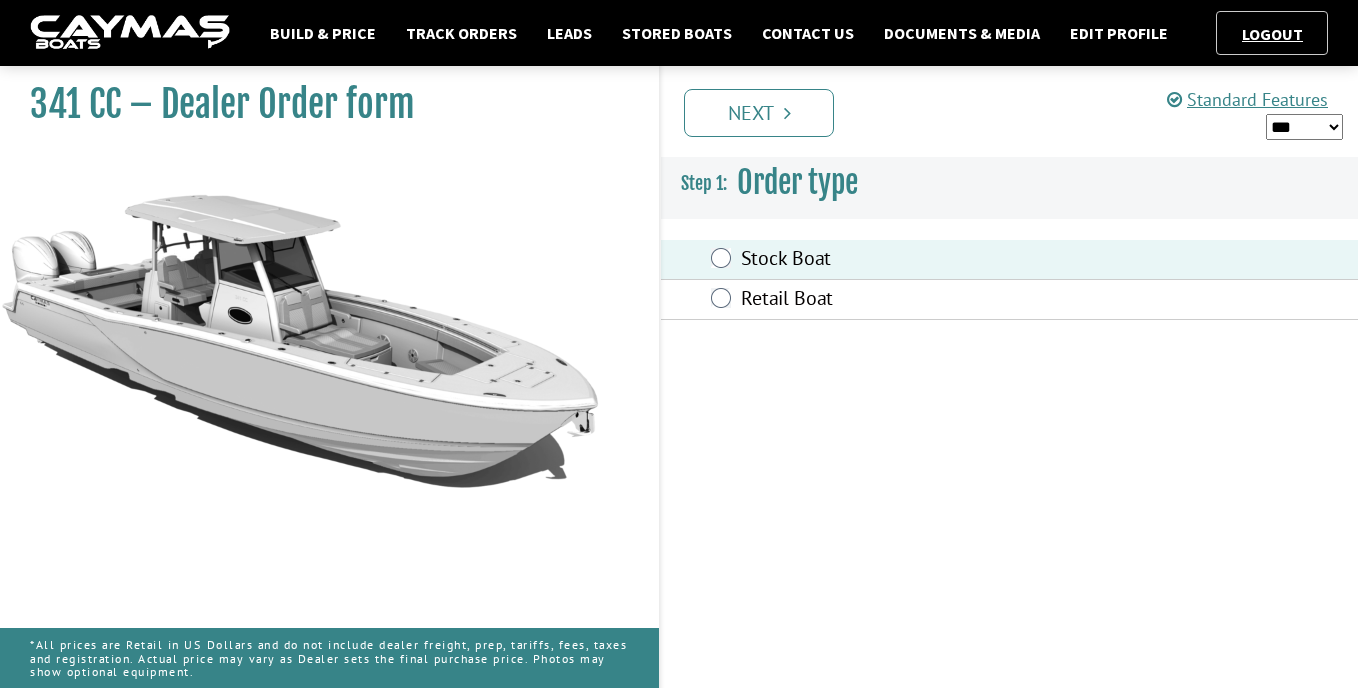 click on "***
******
******" at bounding box center [1304, 127] 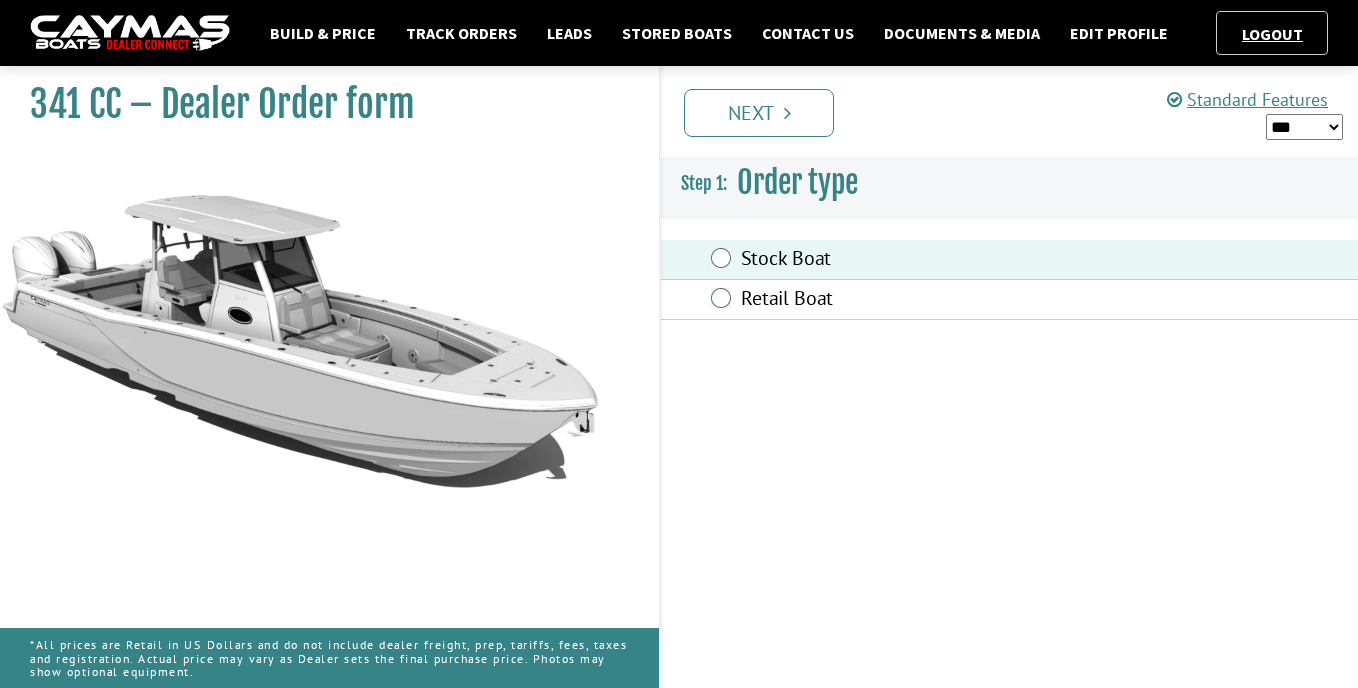 select on "*" 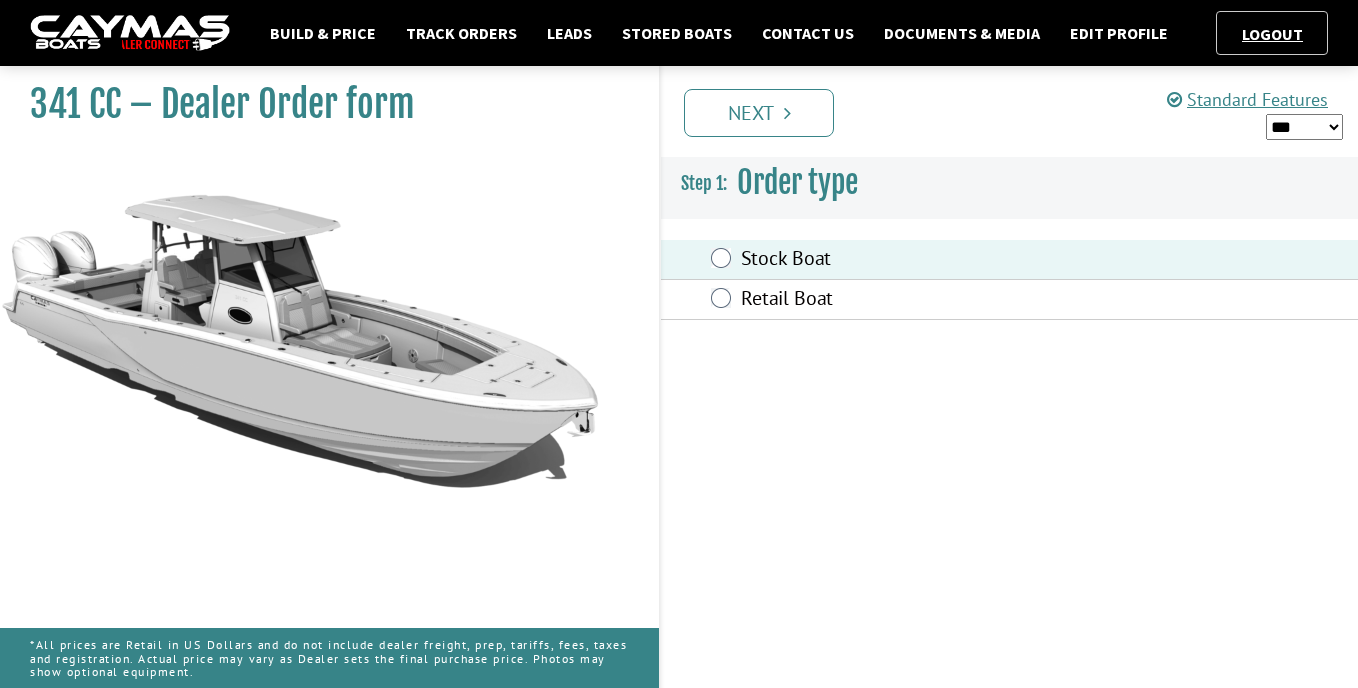 click on "***
******
******" at bounding box center [1304, 127] 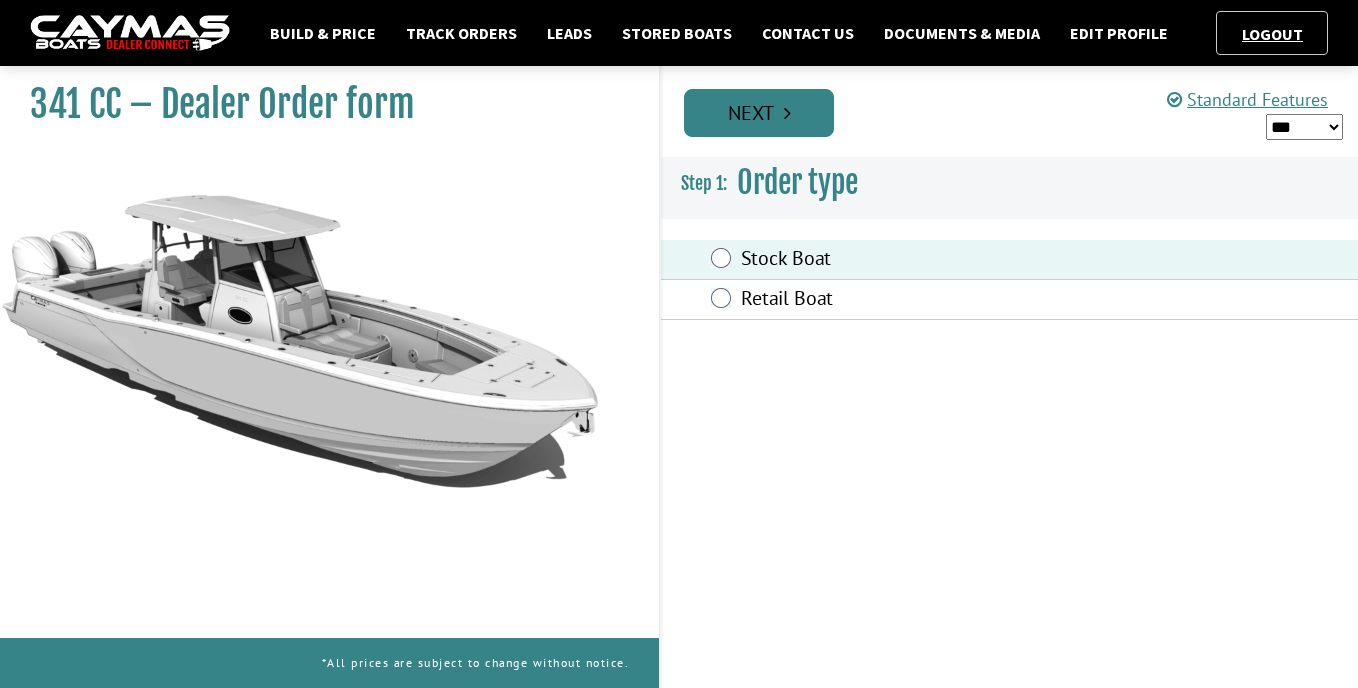 click on "Next" at bounding box center (759, 113) 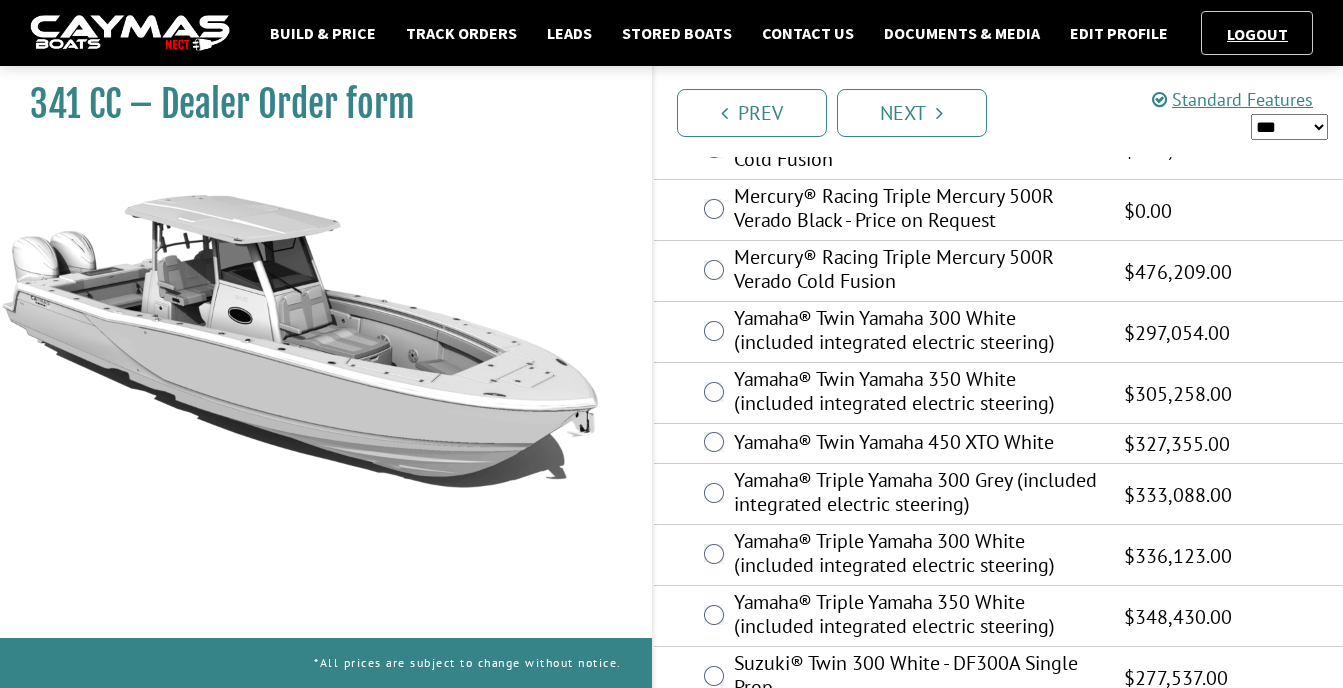 scroll, scrollTop: 900, scrollLeft: 0, axis: vertical 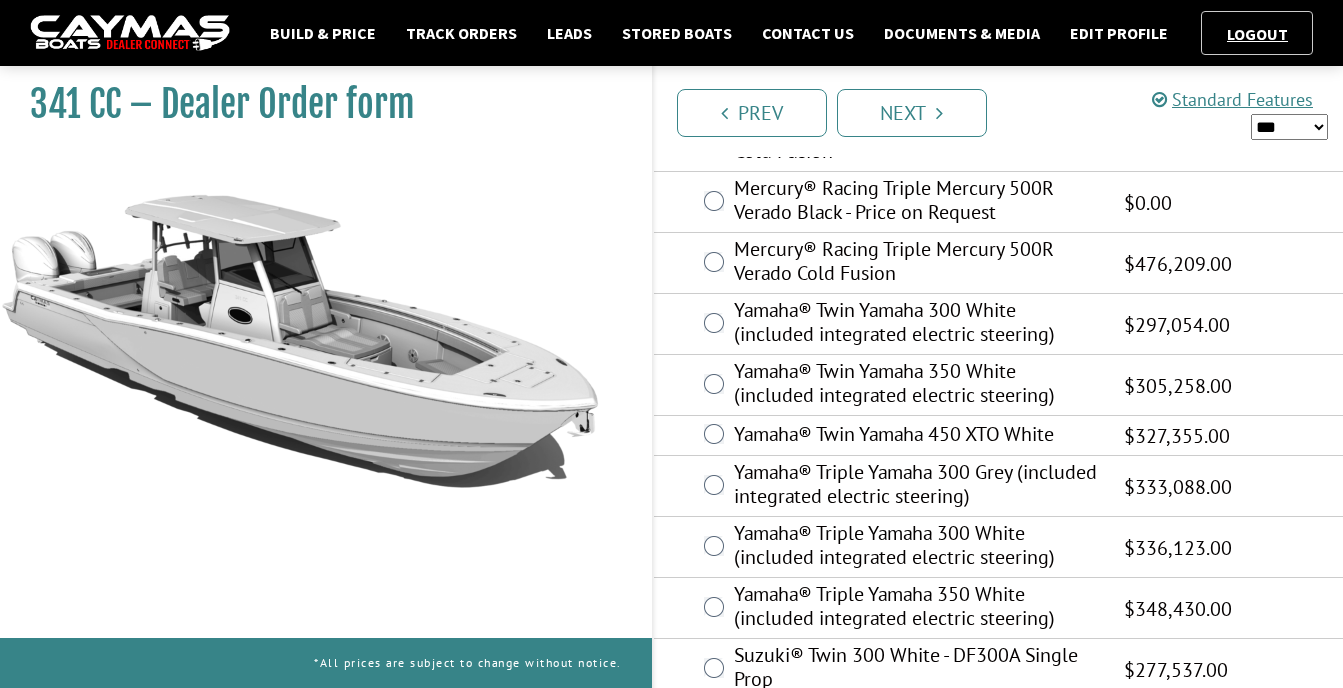 click on "Yamaha®   Triple Yamaha 300 White (included integrated electric steering)" at bounding box center (917, 547) 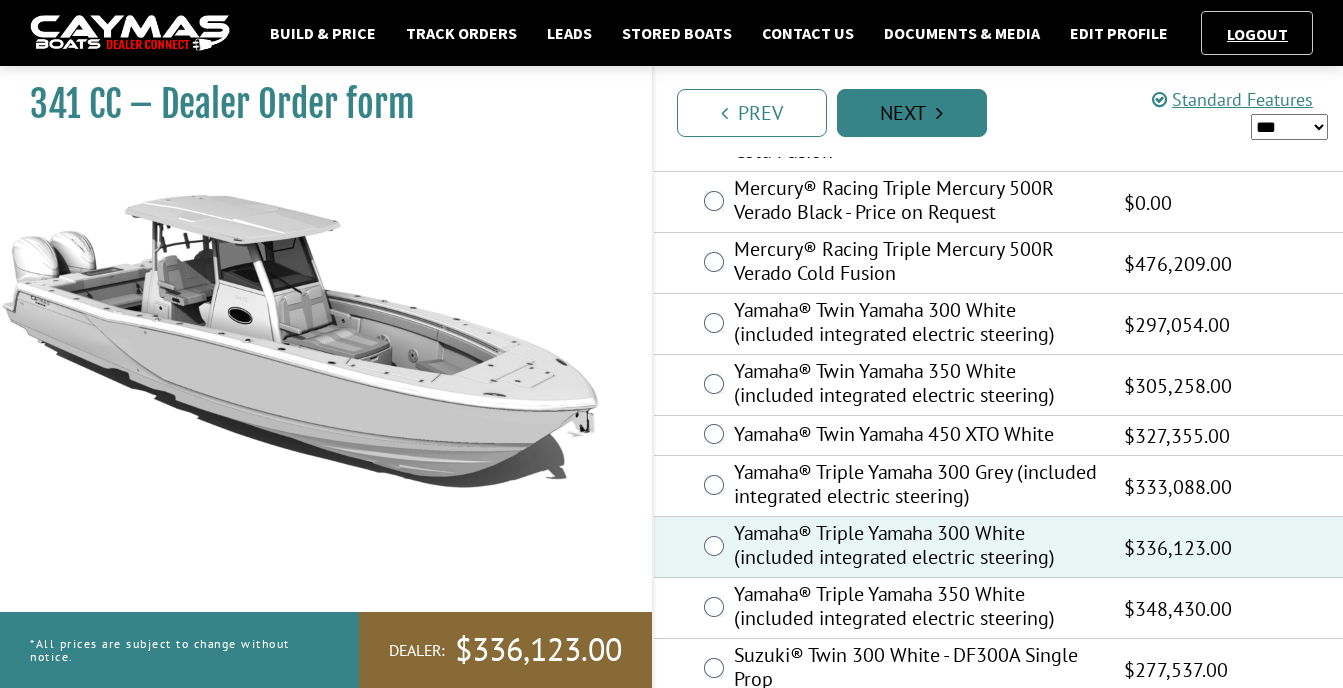 click on "Next" at bounding box center [912, 113] 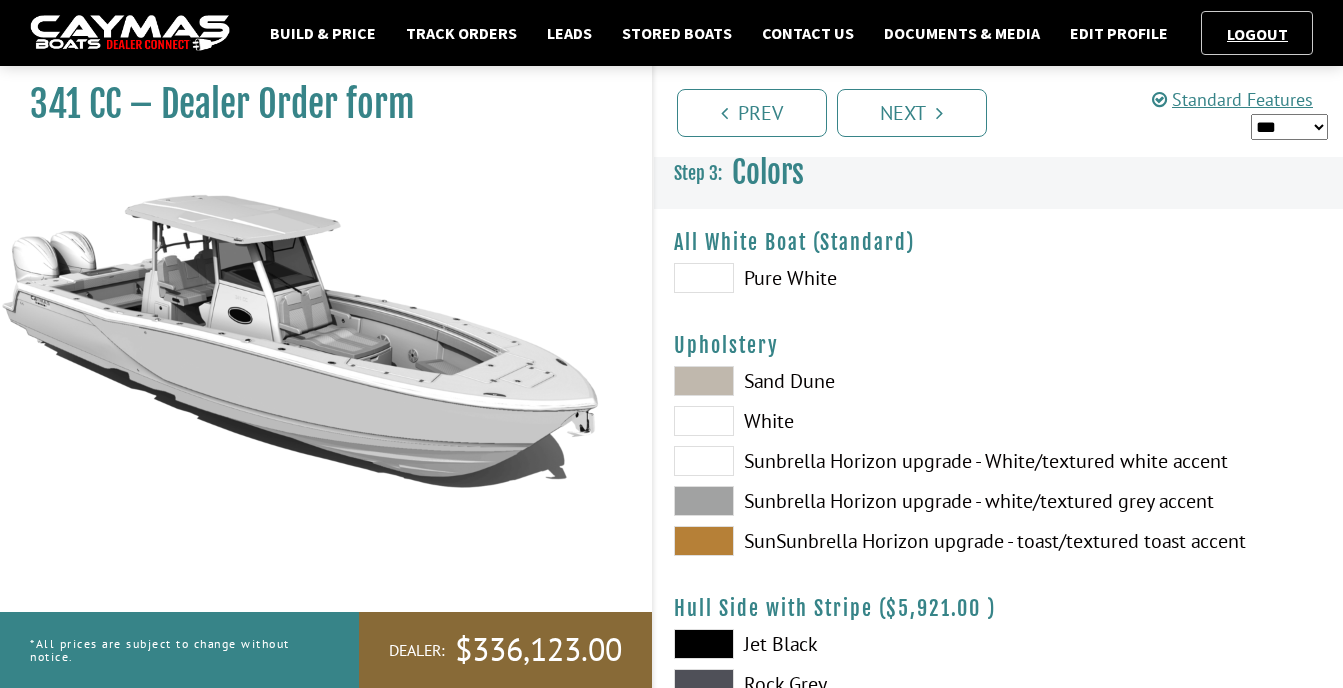 scroll, scrollTop: 0, scrollLeft: 0, axis: both 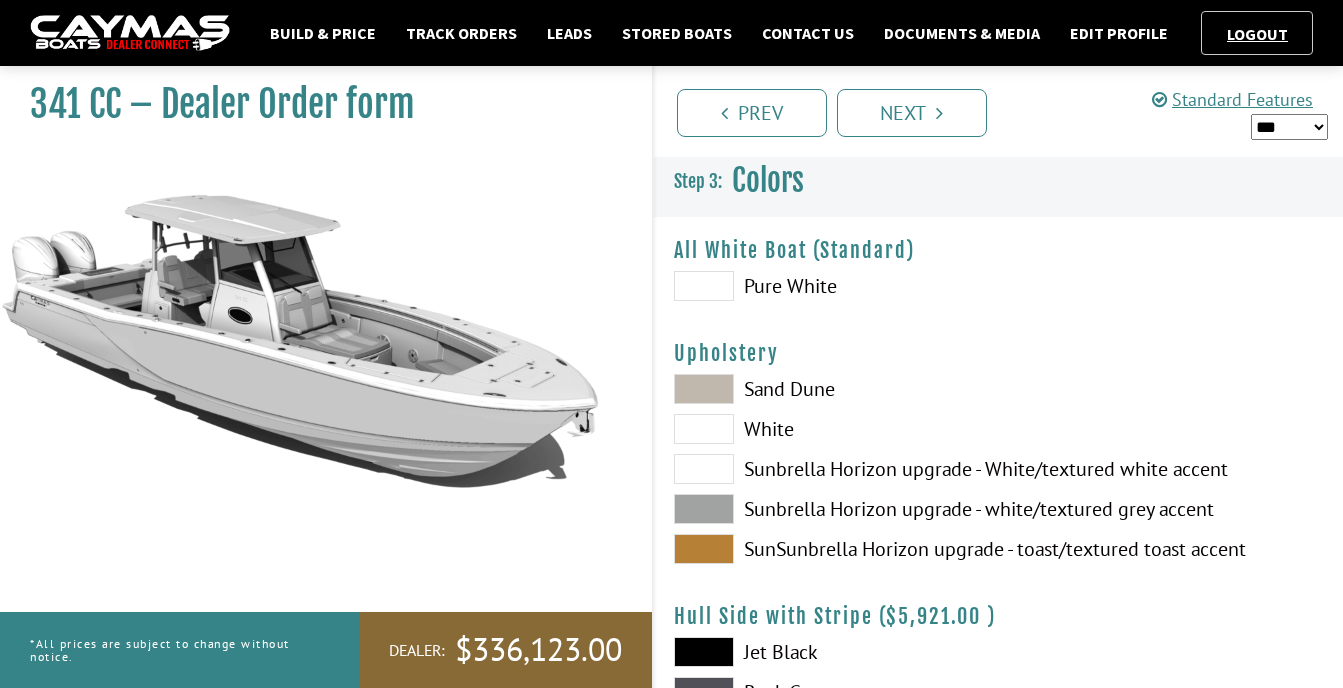 click at bounding box center (704, 509) 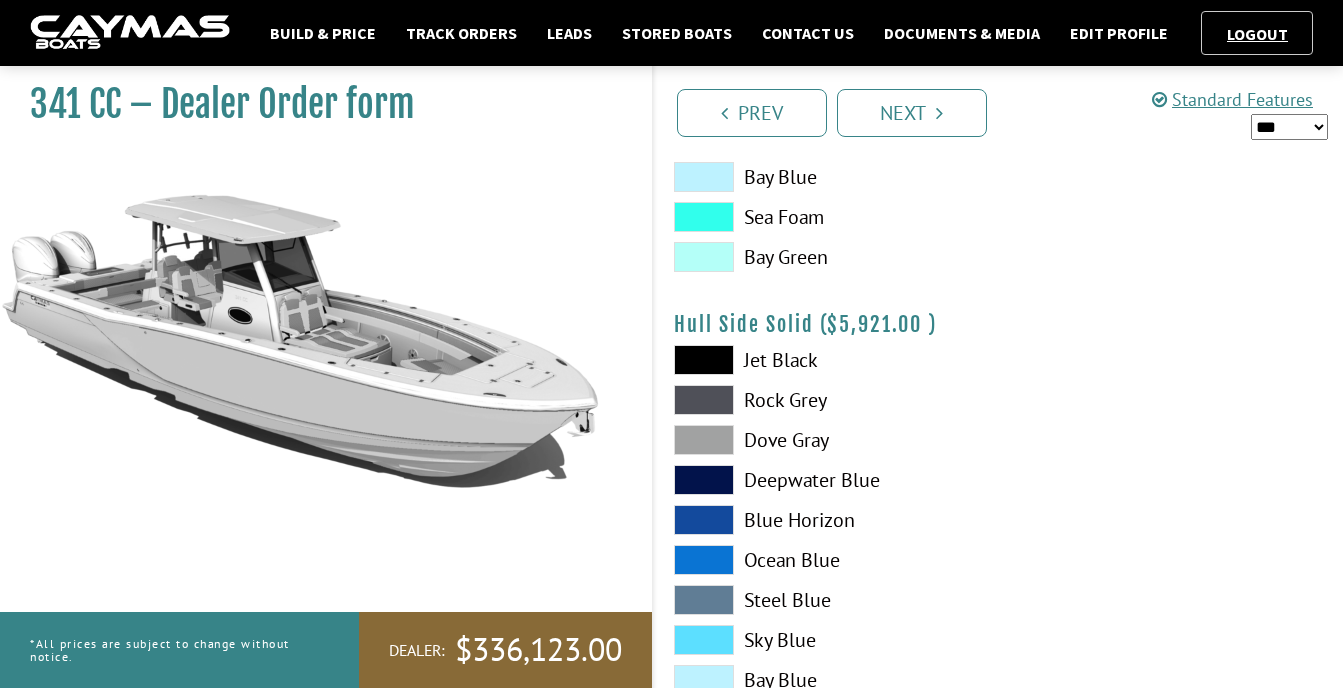 scroll, scrollTop: 800, scrollLeft: 0, axis: vertical 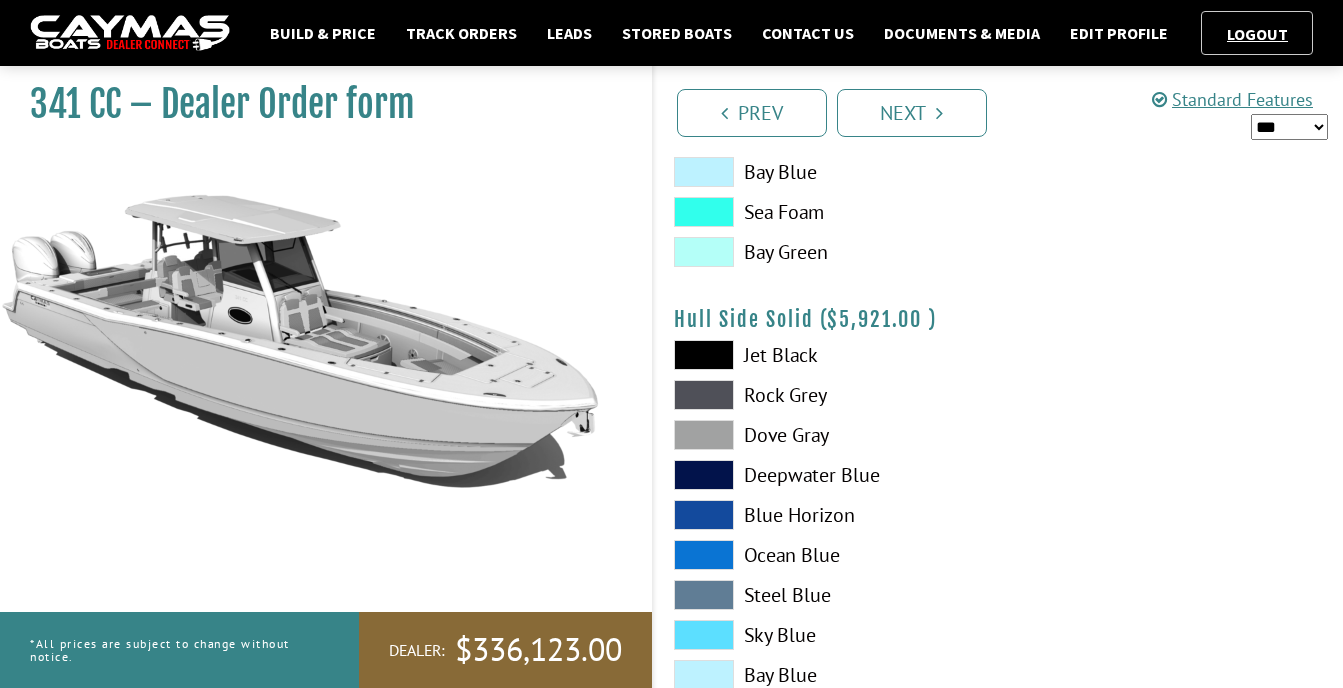 click at bounding box center (704, 395) 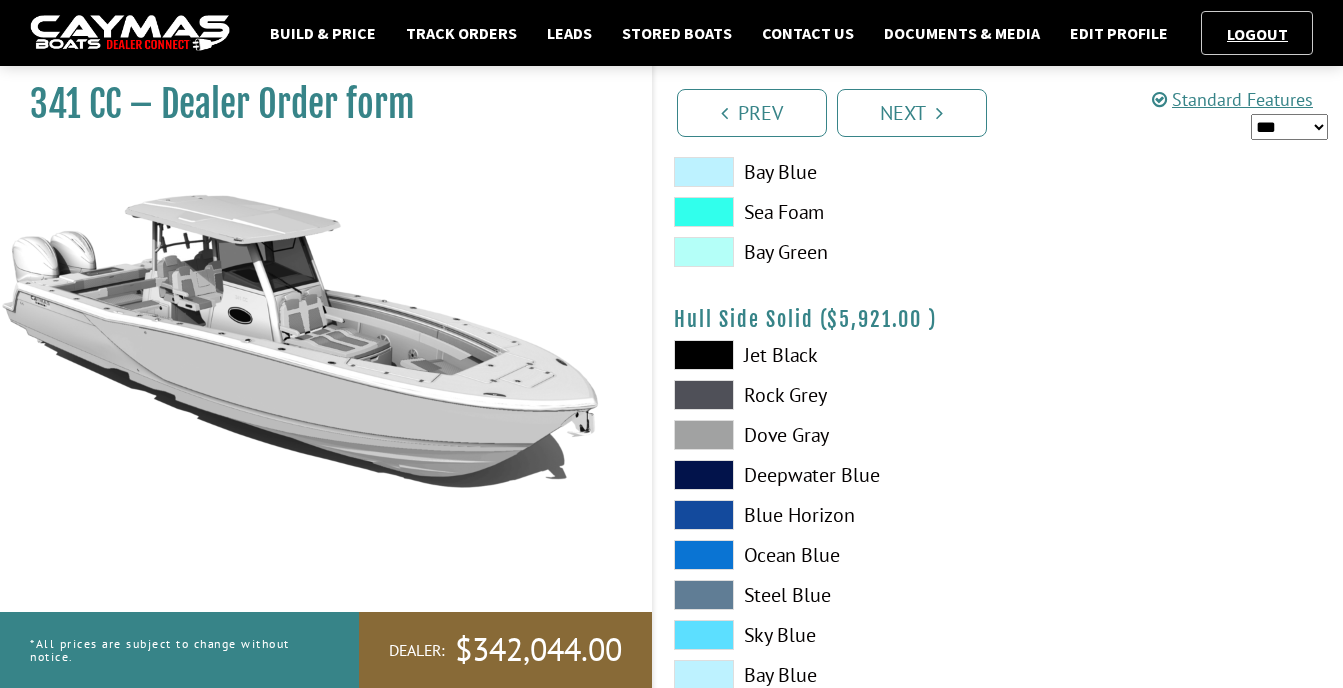 click at bounding box center [704, 395] 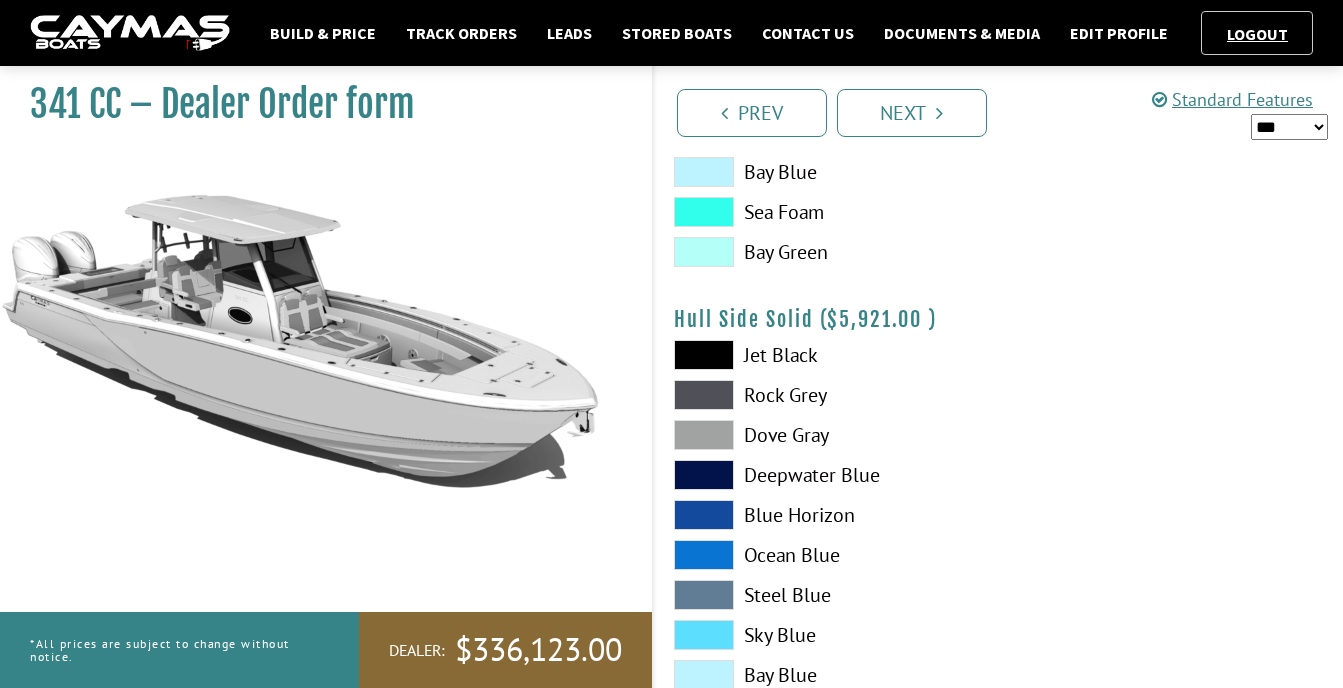 drag, startPoint x: 720, startPoint y: 392, endPoint x: 711, endPoint y: 382, distance: 13.453624 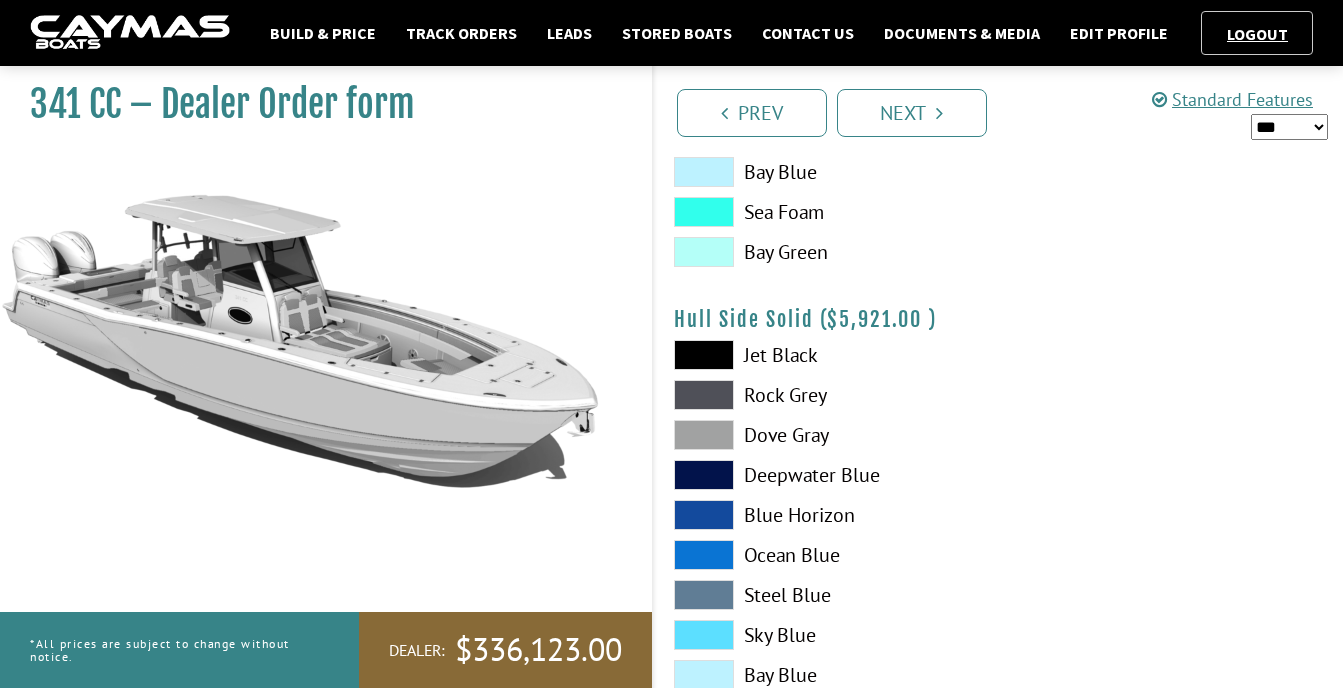 click at bounding box center [704, 395] 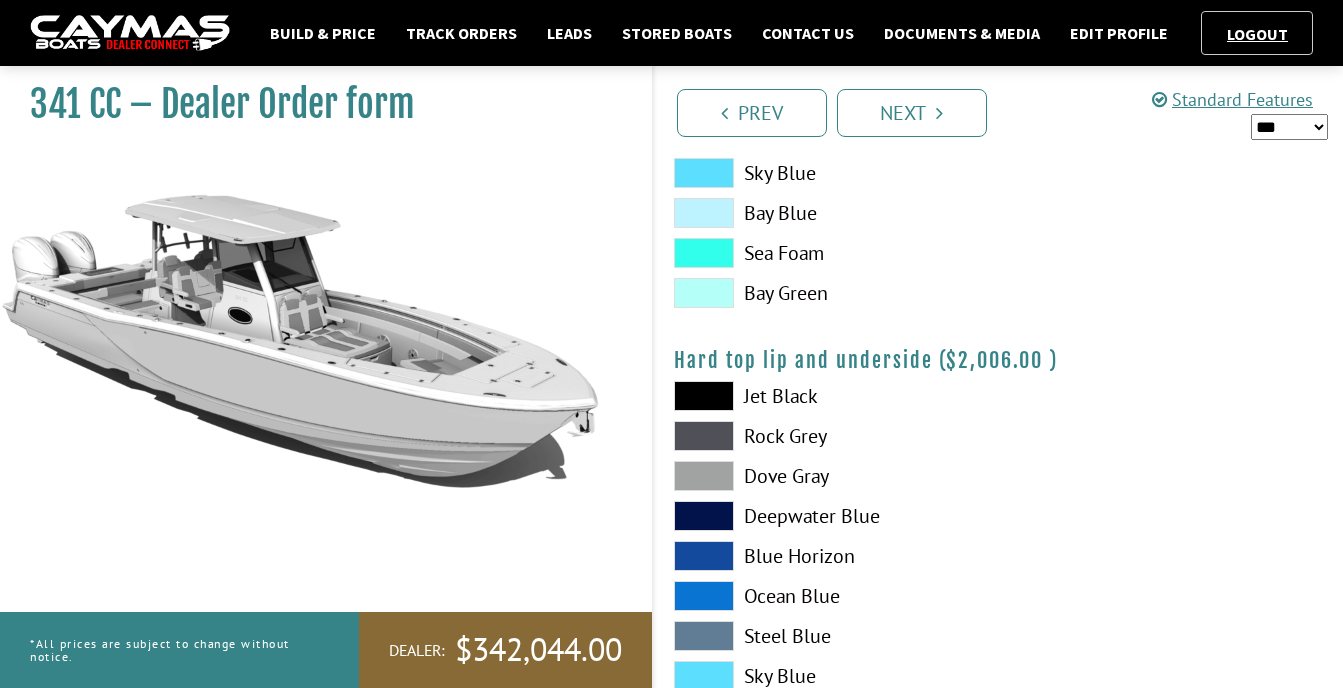 scroll, scrollTop: 1800, scrollLeft: 0, axis: vertical 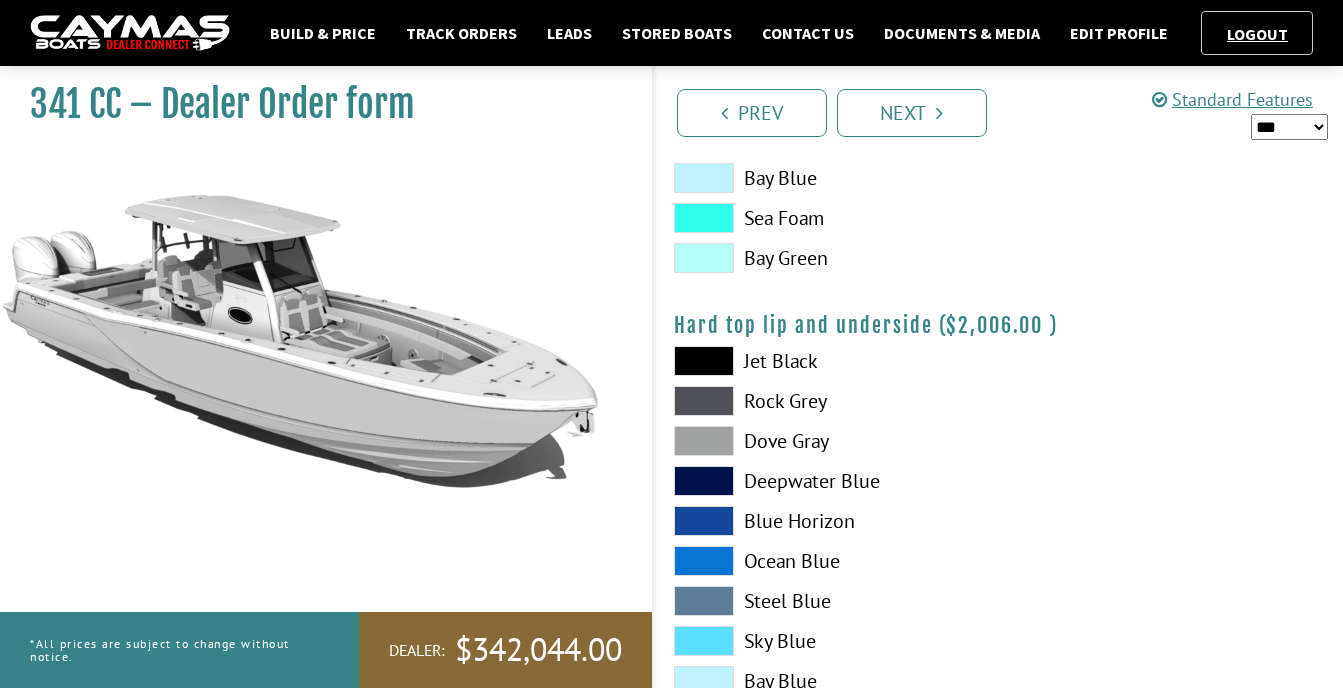 click at bounding box center (704, 401) 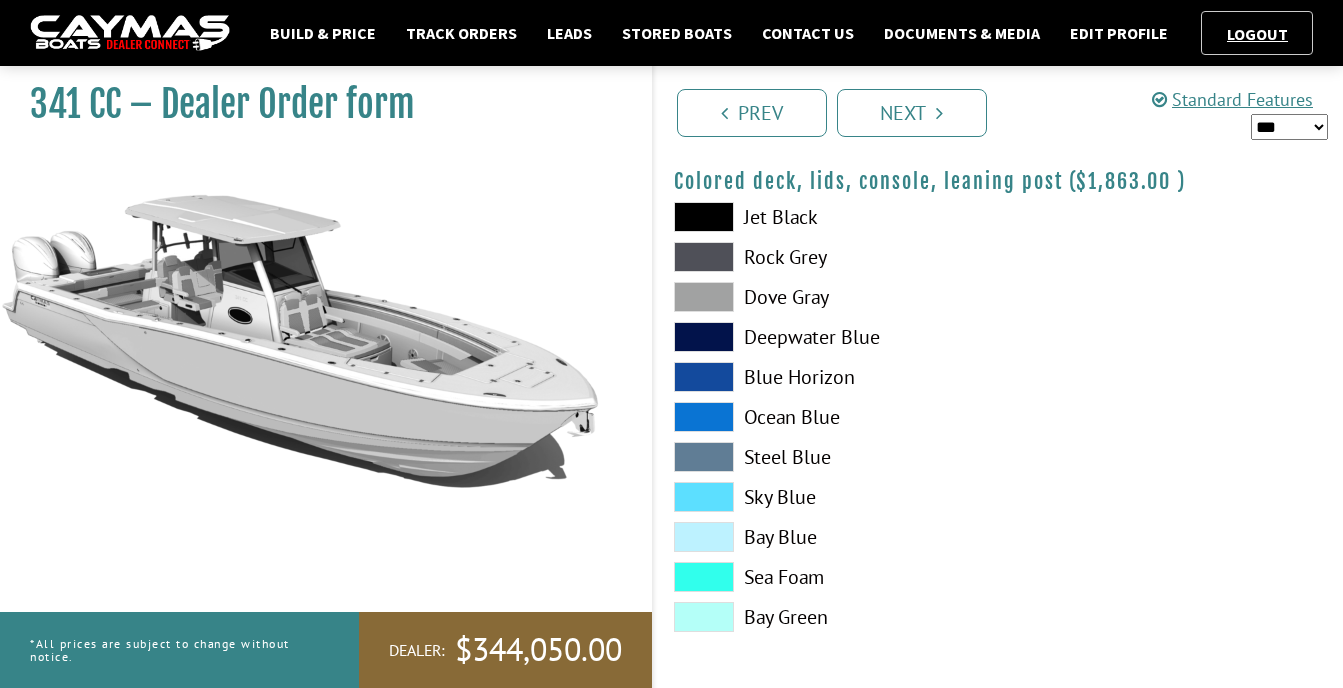 scroll, scrollTop: 2449, scrollLeft: 0, axis: vertical 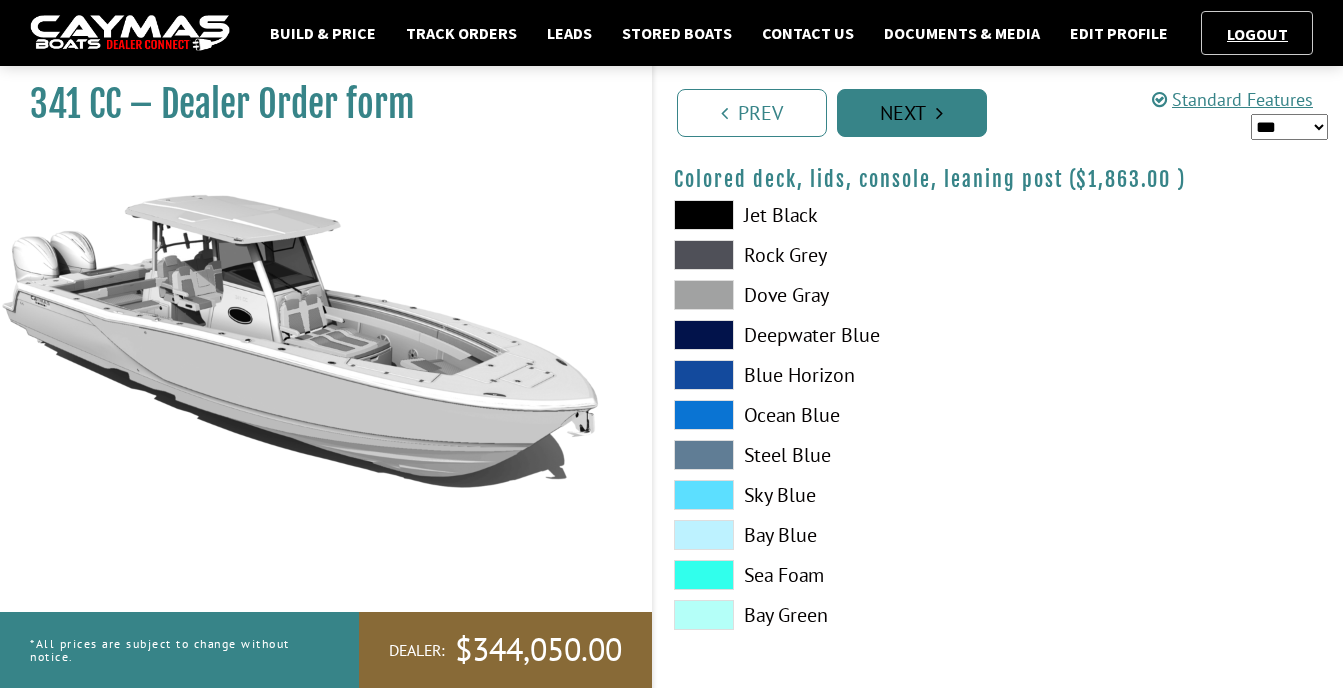 click on "Next" at bounding box center (912, 113) 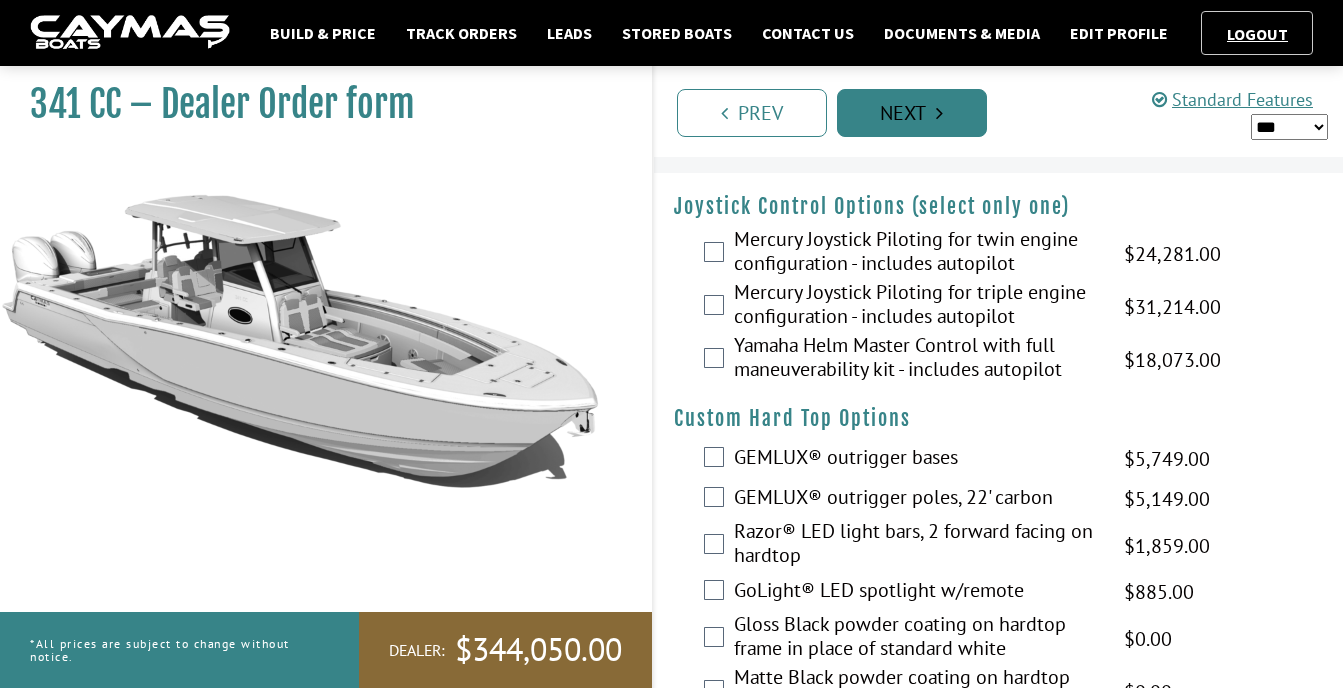 scroll, scrollTop: 0, scrollLeft: 0, axis: both 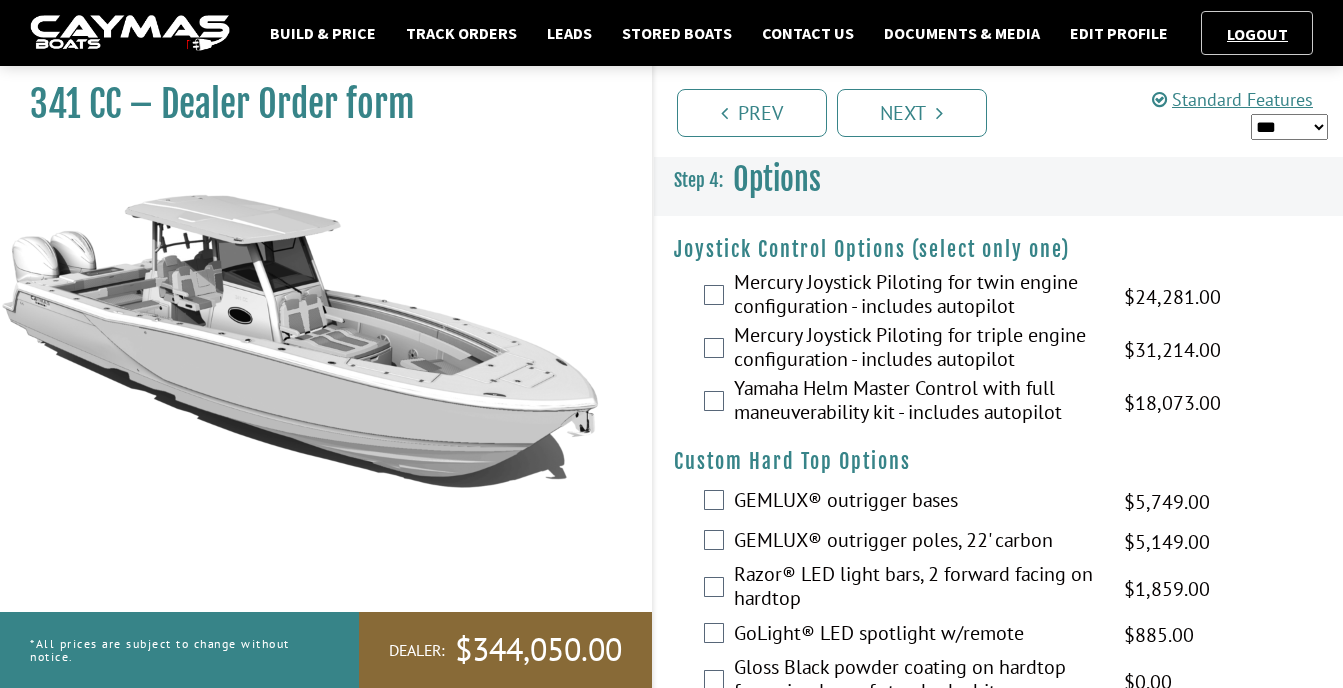 click on "Yamaha Helm Master Control with full maneuverability kit - includes autopilot" at bounding box center (917, 402) 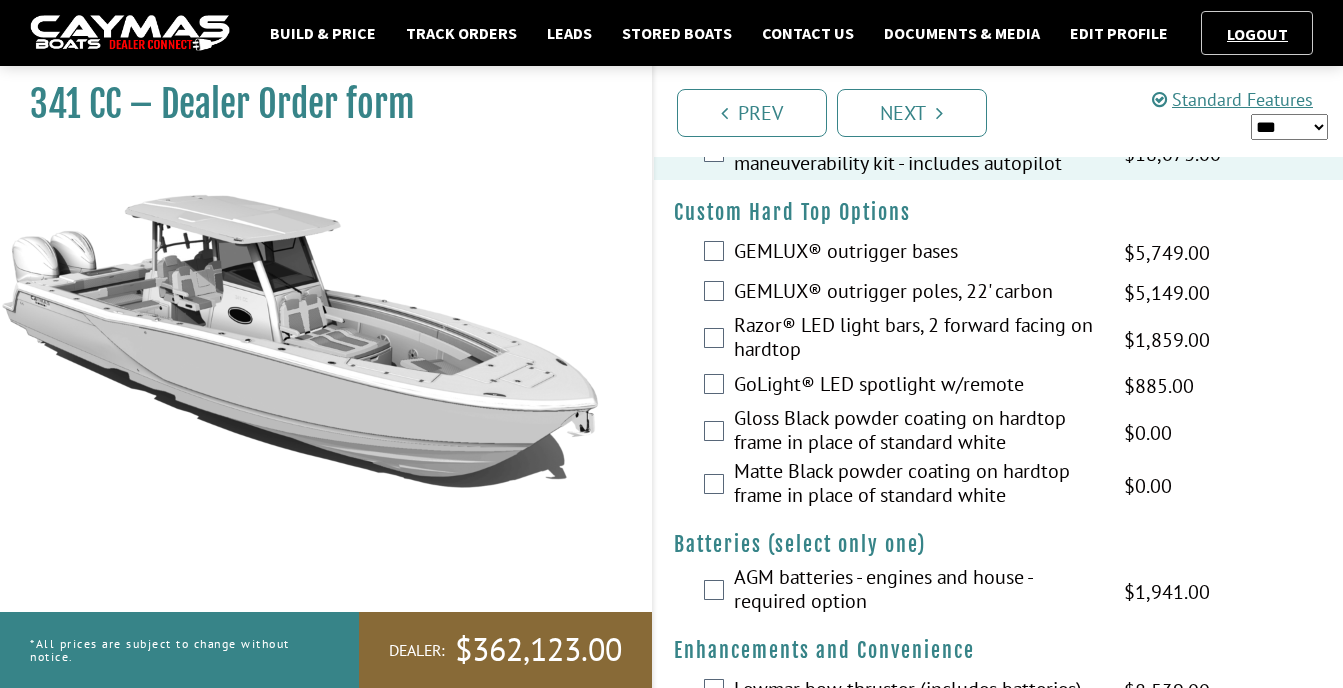 scroll, scrollTop: 200, scrollLeft: 0, axis: vertical 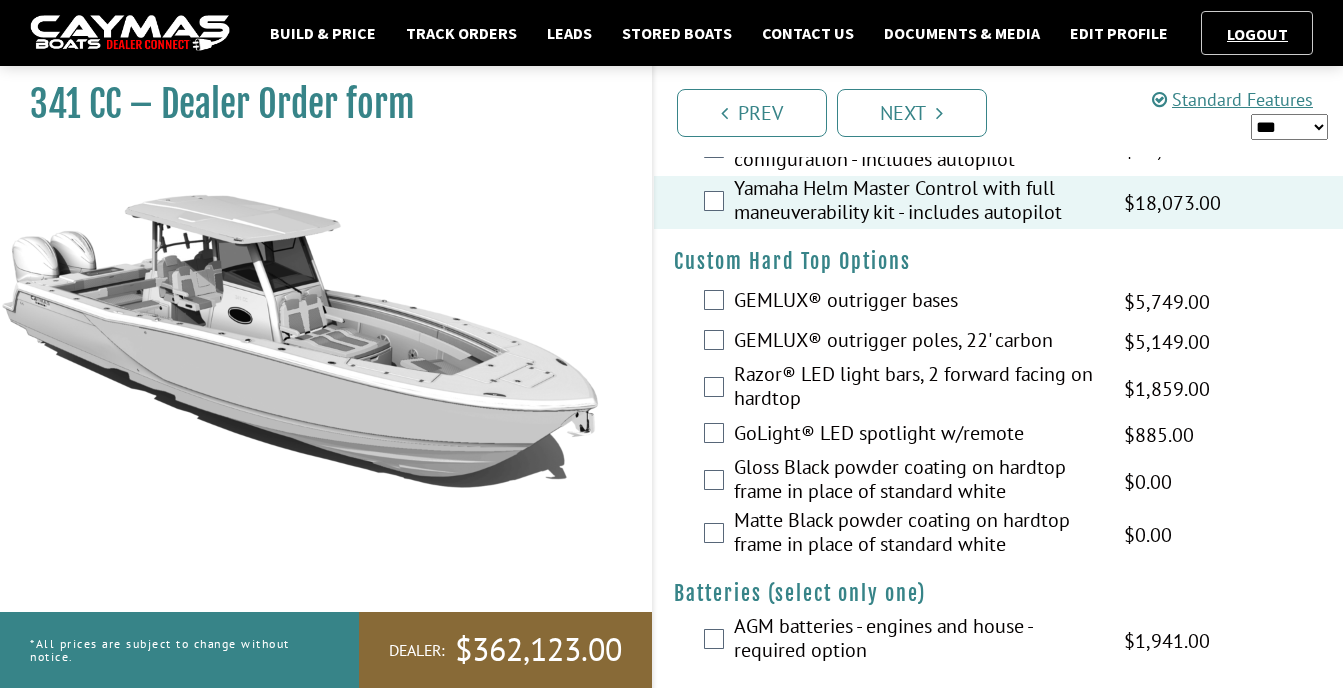 click on "Razor® LED light bars, 2 forward facing on hardtop" at bounding box center (917, 388) 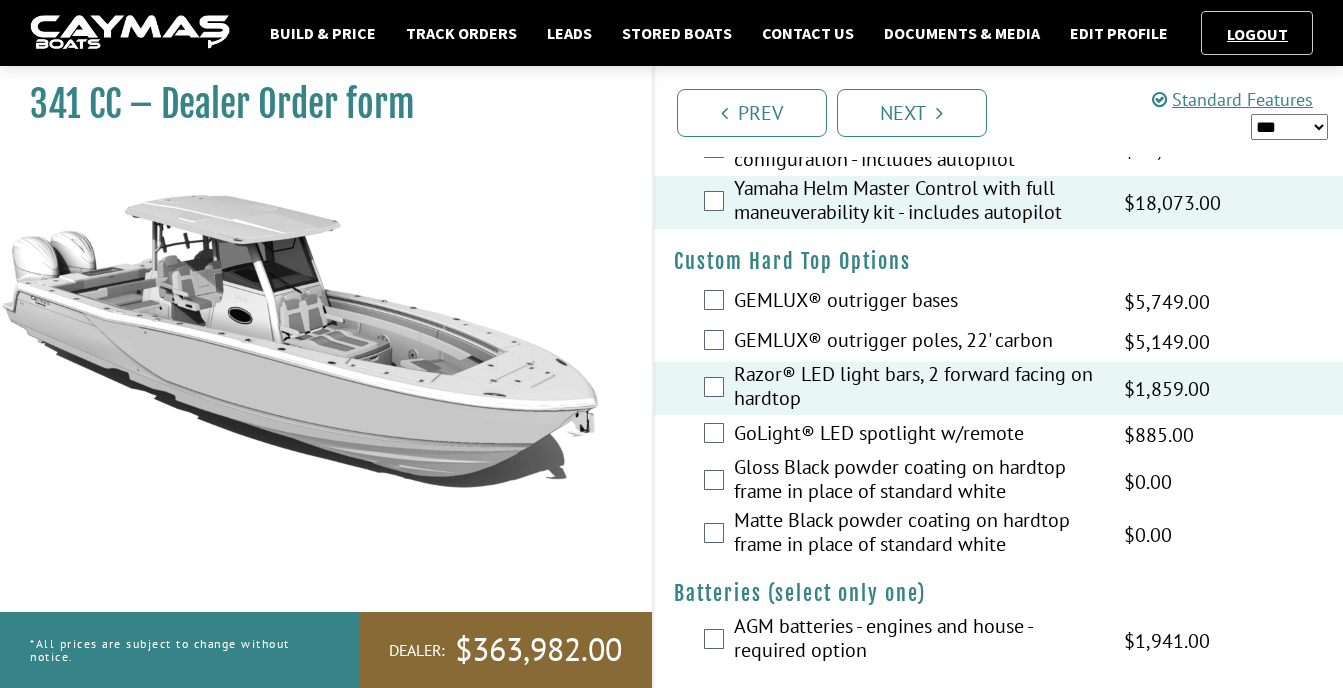 click on "Matte Black powder coating on hardtop frame in place of standard white" at bounding box center [917, 534] 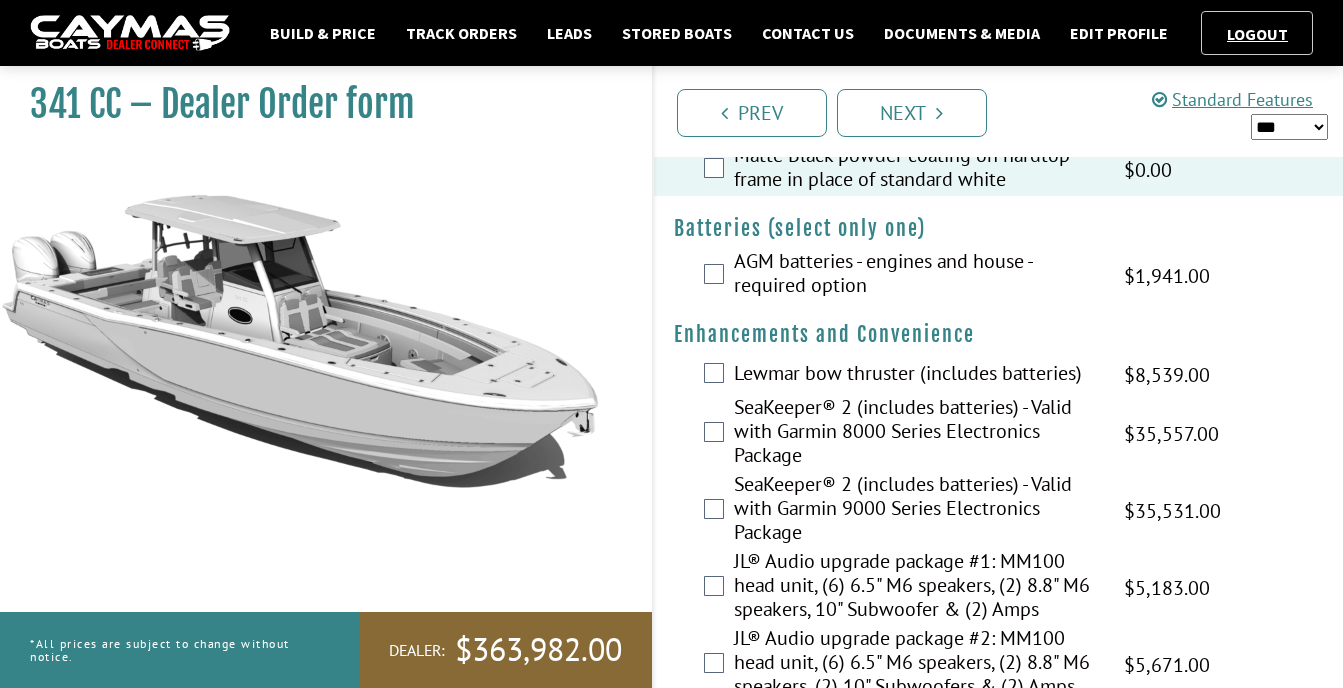 scroll, scrollTop: 600, scrollLeft: 0, axis: vertical 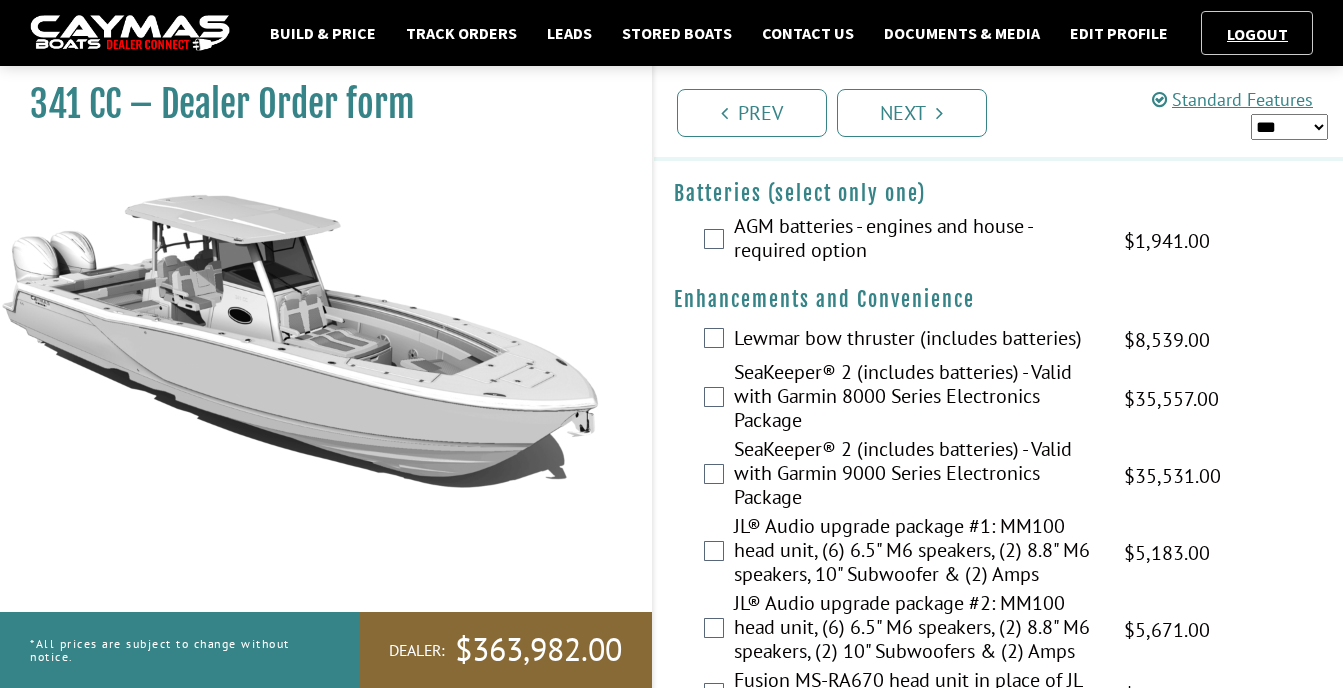 click on "AGM batteries - engines and house - required option" at bounding box center [917, 240] 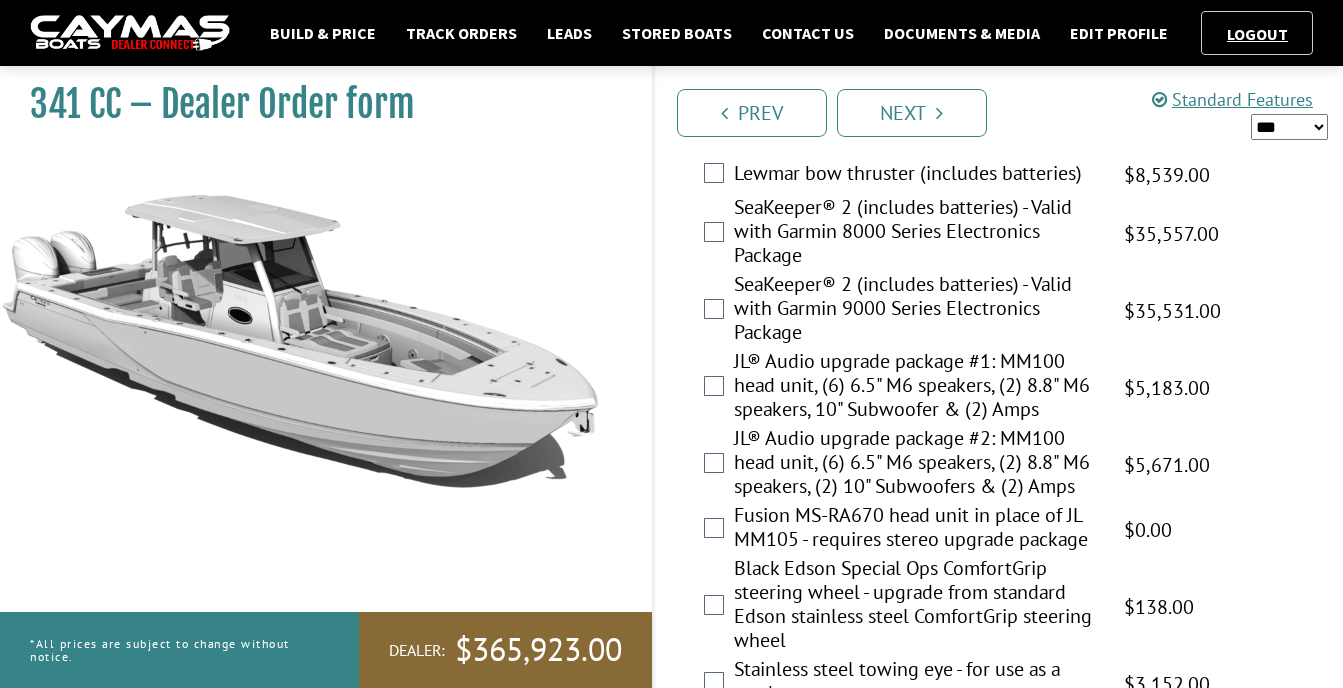 scroll, scrollTop: 800, scrollLeft: 0, axis: vertical 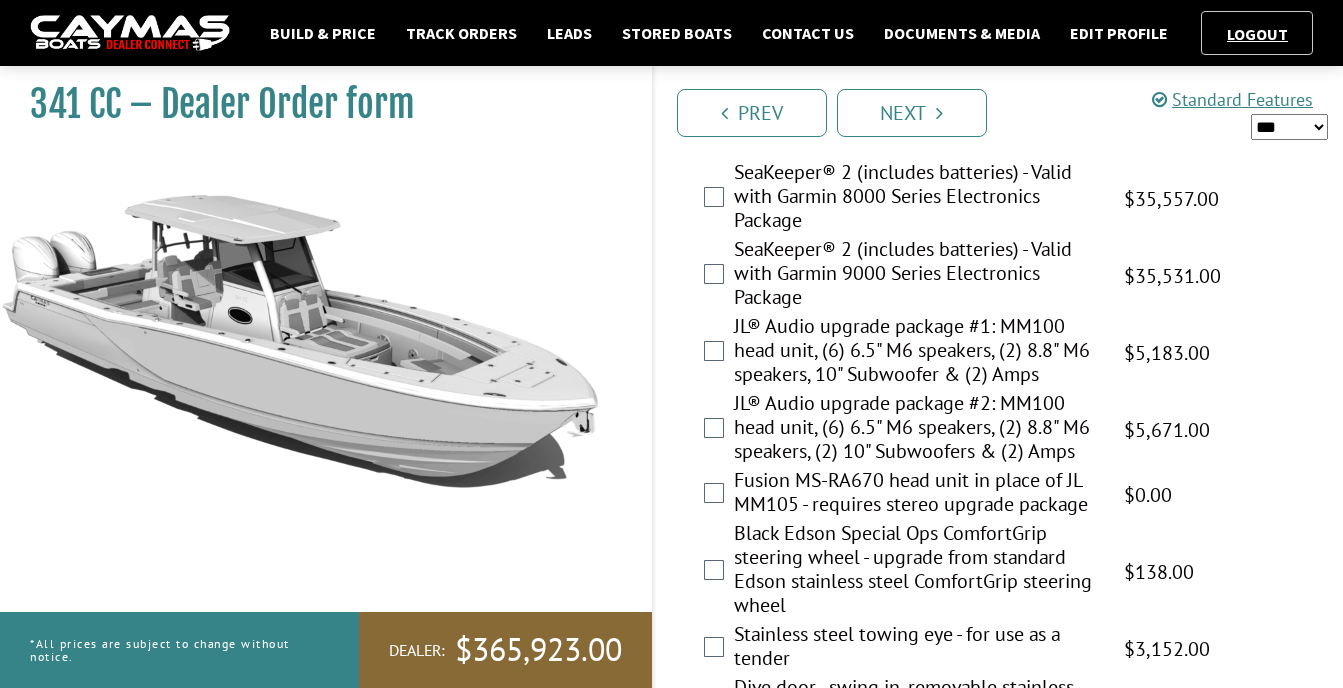click on "JL® Audio upgrade package #2: MM100 head unit, (6) 6.5" M6 speakers, (2) 8.8" M6 speakers, (2) 10" Subwoofers & (2) Amps" at bounding box center (917, 429) 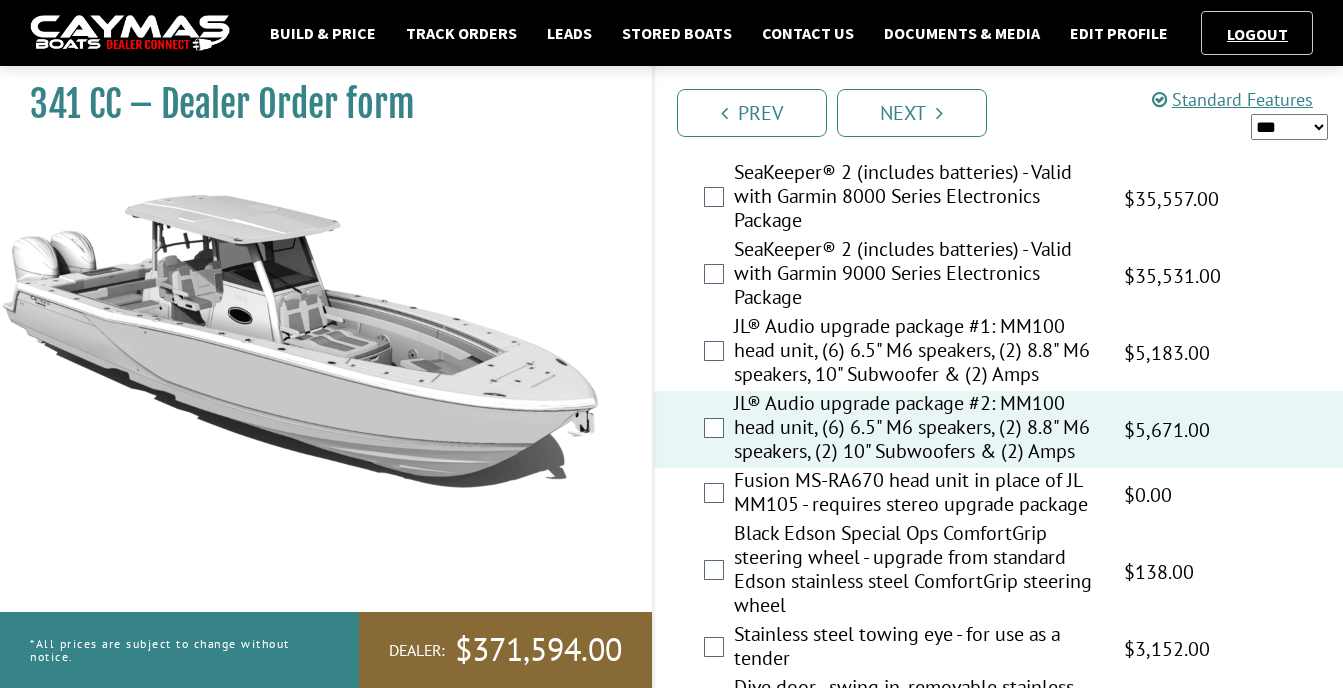 click on "Fusion MS-RA670 head unit in place of JL MM105 - requires stereo upgrade package" at bounding box center (917, 494) 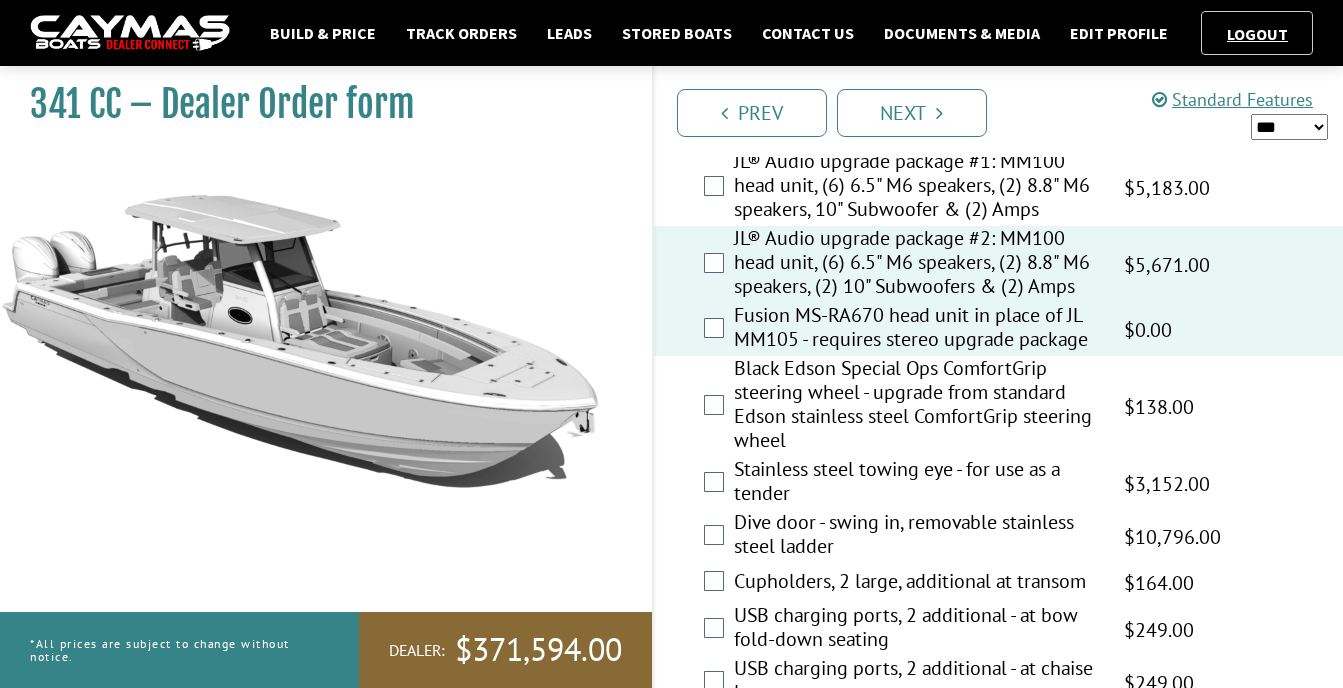 scroll, scrollTop: 1000, scrollLeft: 0, axis: vertical 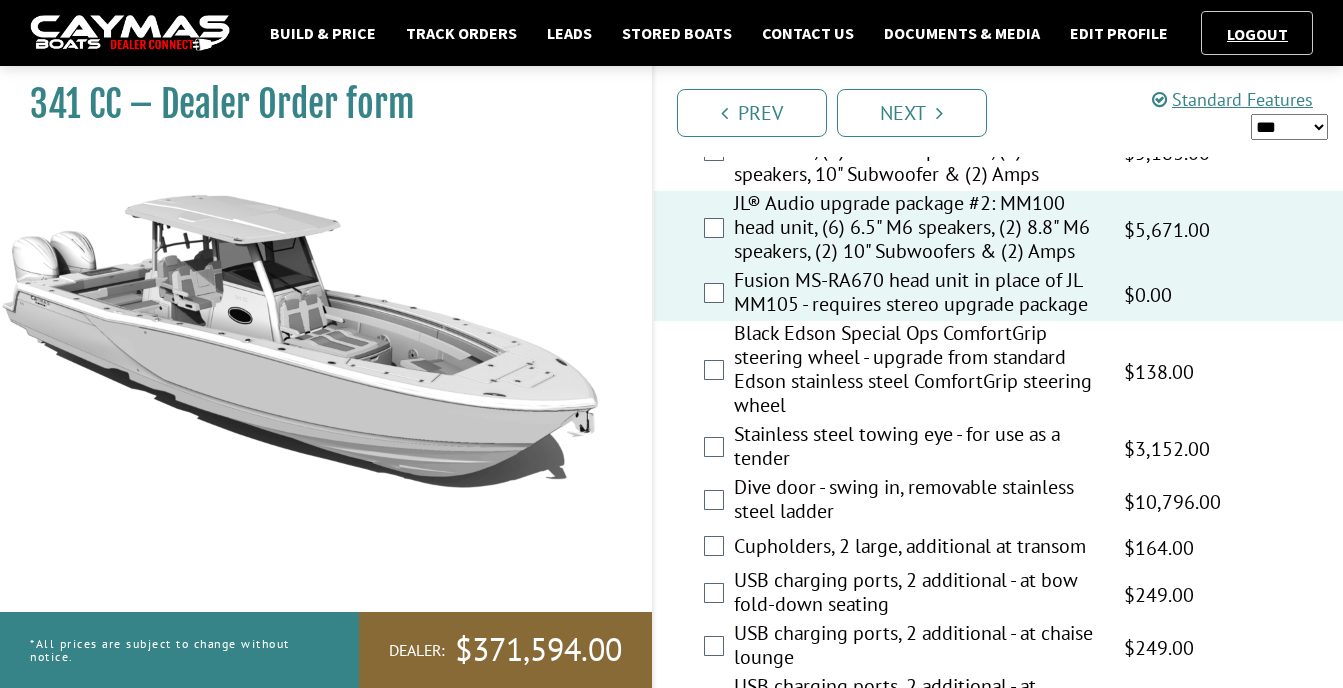 click on "Black Edson Special Ops ComfortGrip steering wheel - upgrade from standard Edson stainless steel ComfortGrip steering wheel" at bounding box center [917, 371] 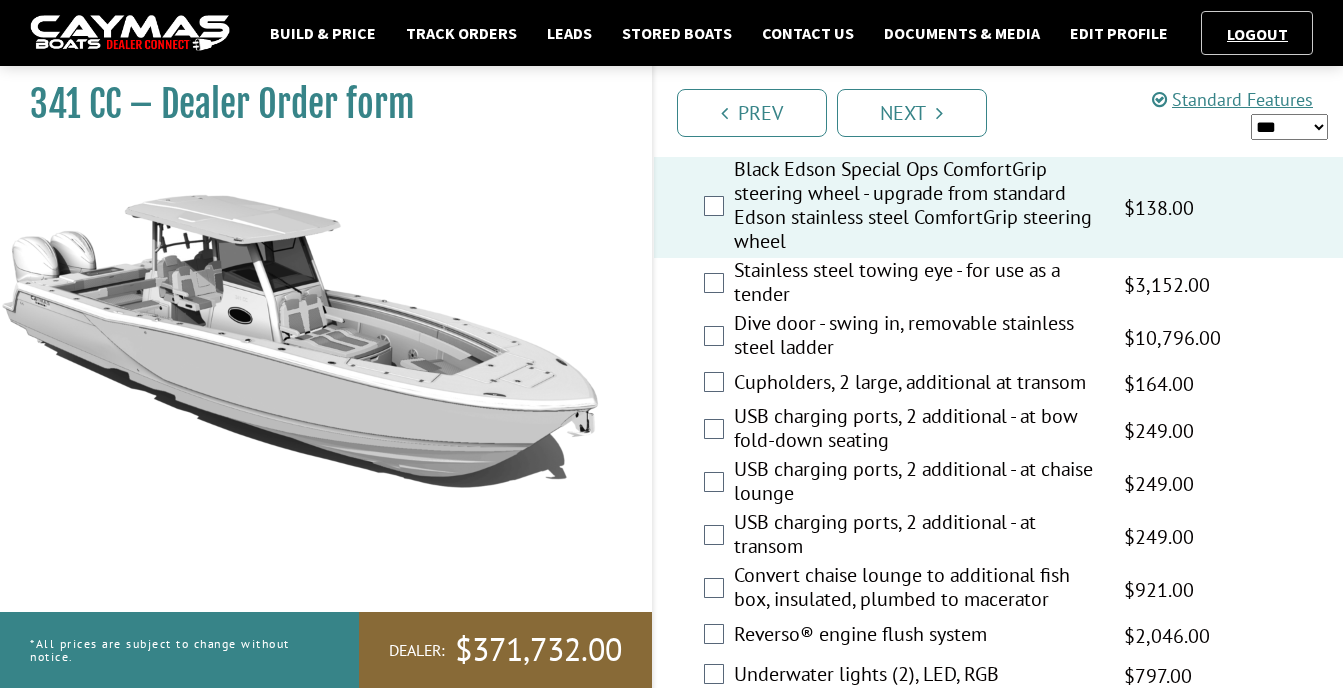 scroll, scrollTop: 1200, scrollLeft: 0, axis: vertical 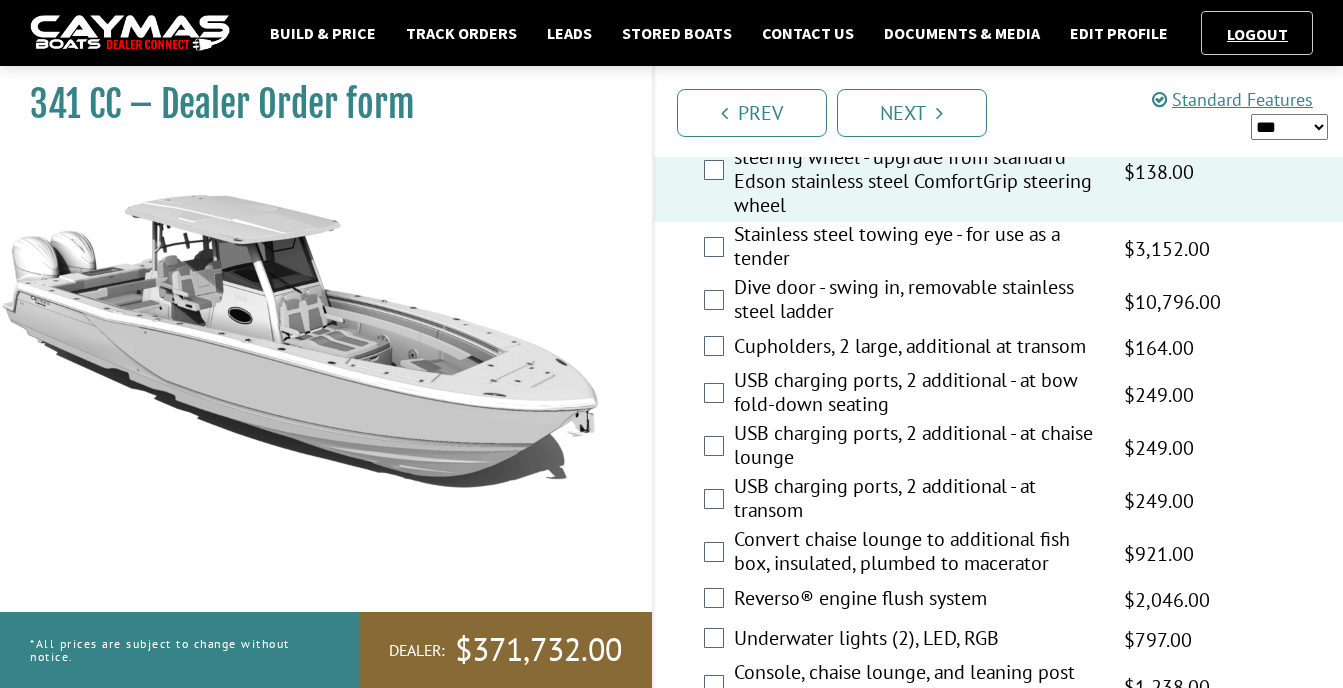 click on "Dive door - swing in, removable stainless steel ladder" at bounding box center [917, 301] 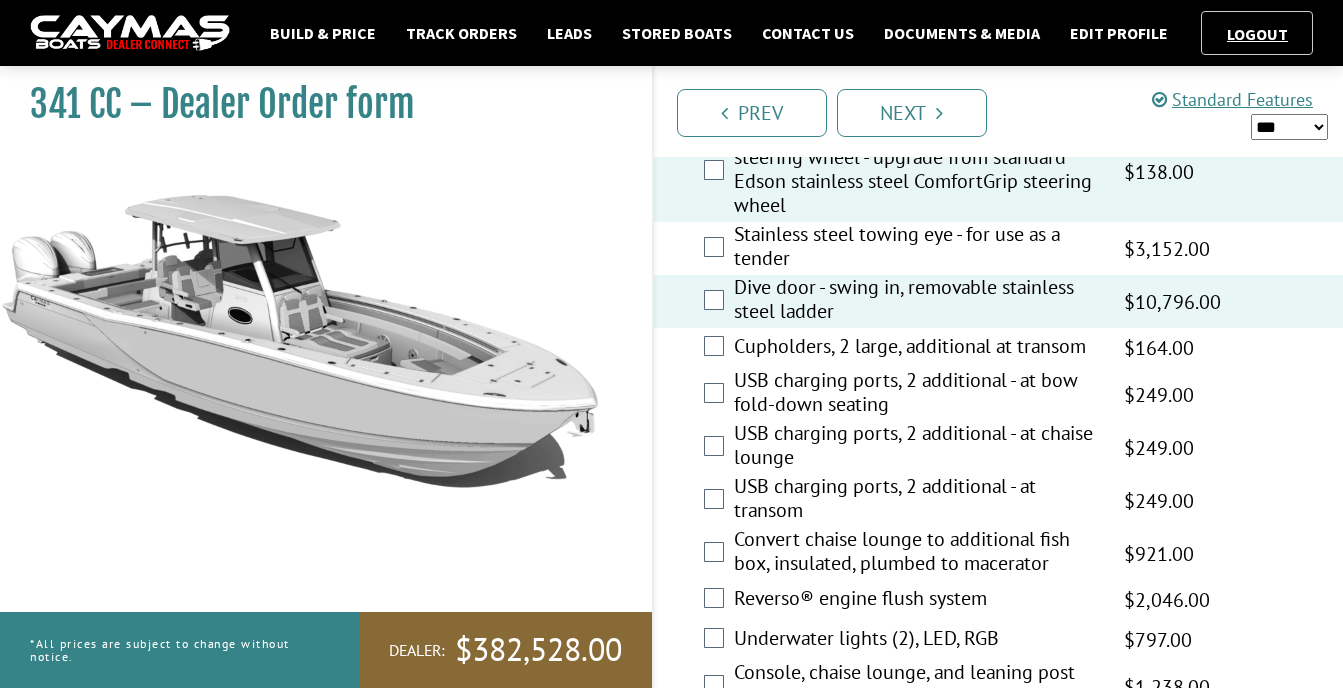 click on "USB charging ports, 2 additional - at bow fold-down seating" at bounding box center [917, 394] 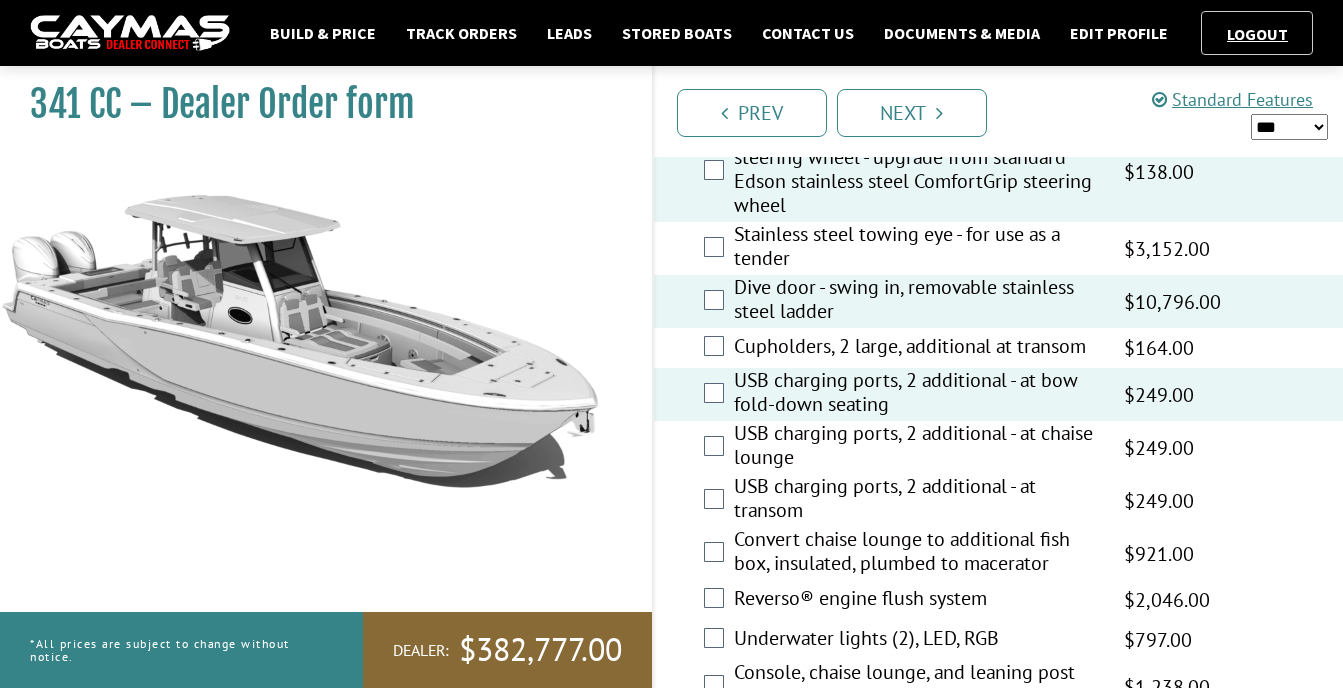 click on "USB charging ports, 2 additional - at chaise lounge" at bounding box center (917, 447) 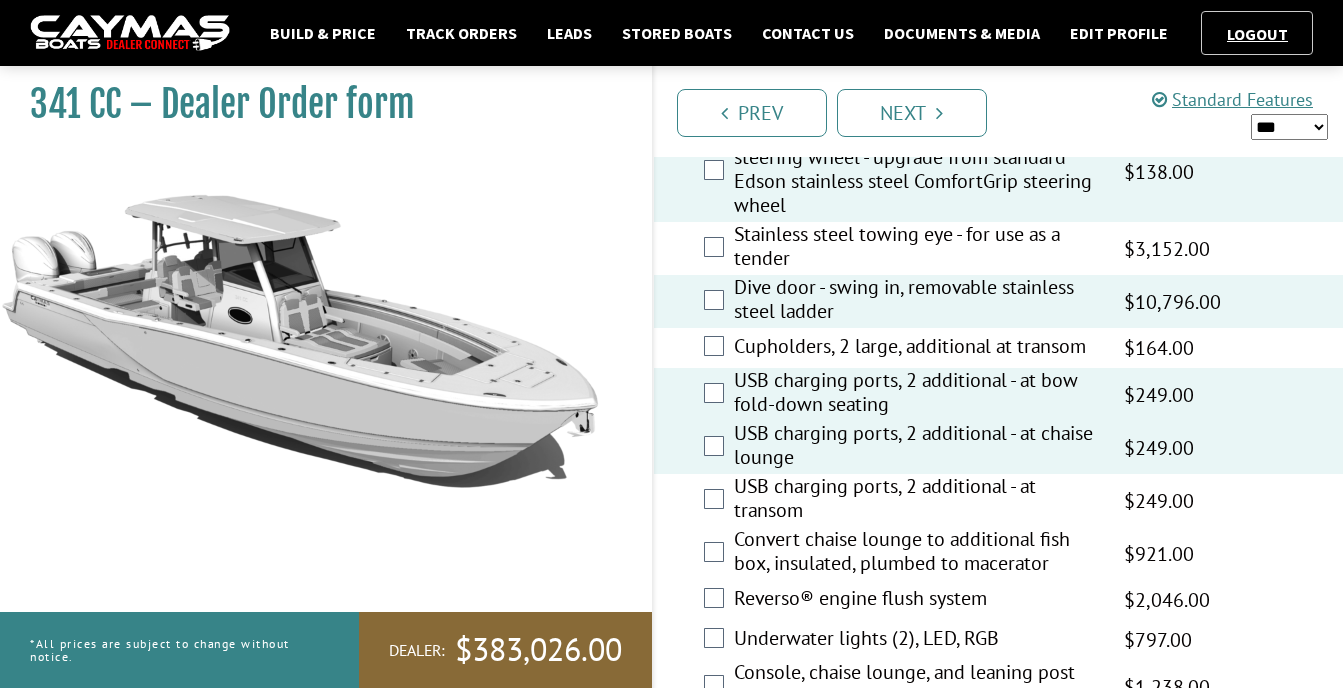 click on "USB charging ports, 2 additional - at transom" at bounding box center [917, 500] 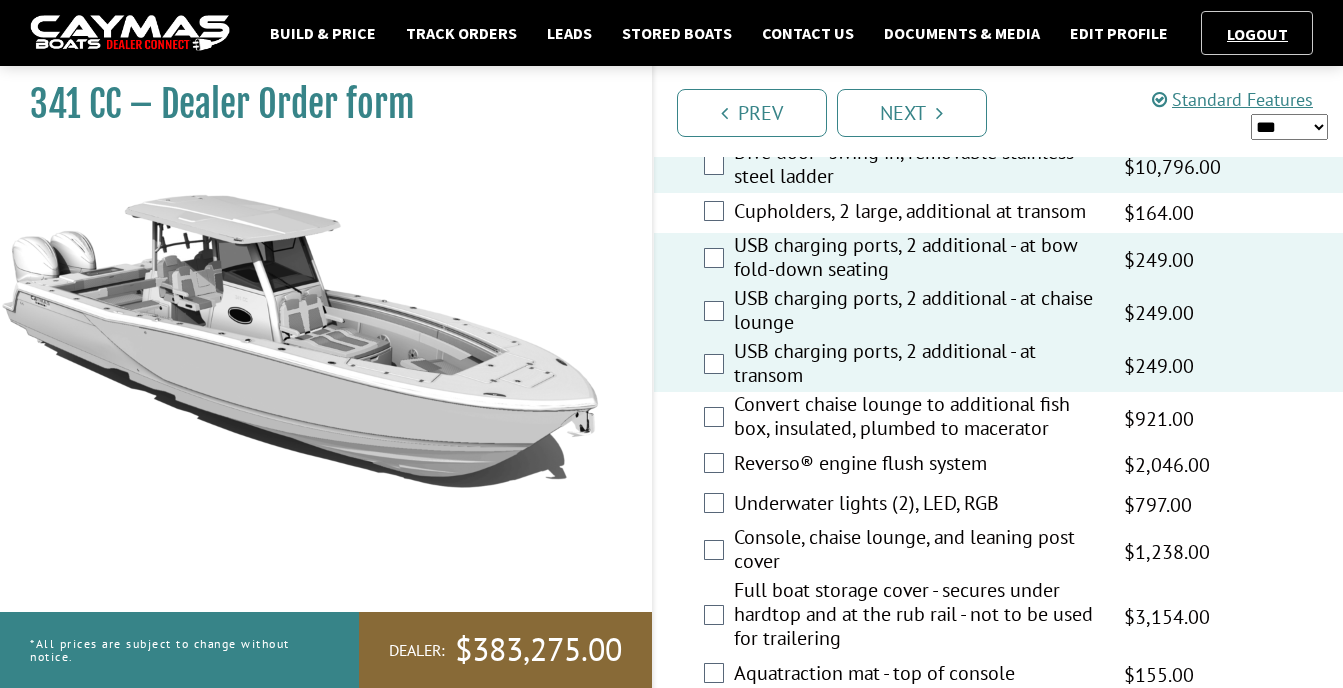 scroll, scrollTop: 1300, scrollLeft: 0, axis: vertical 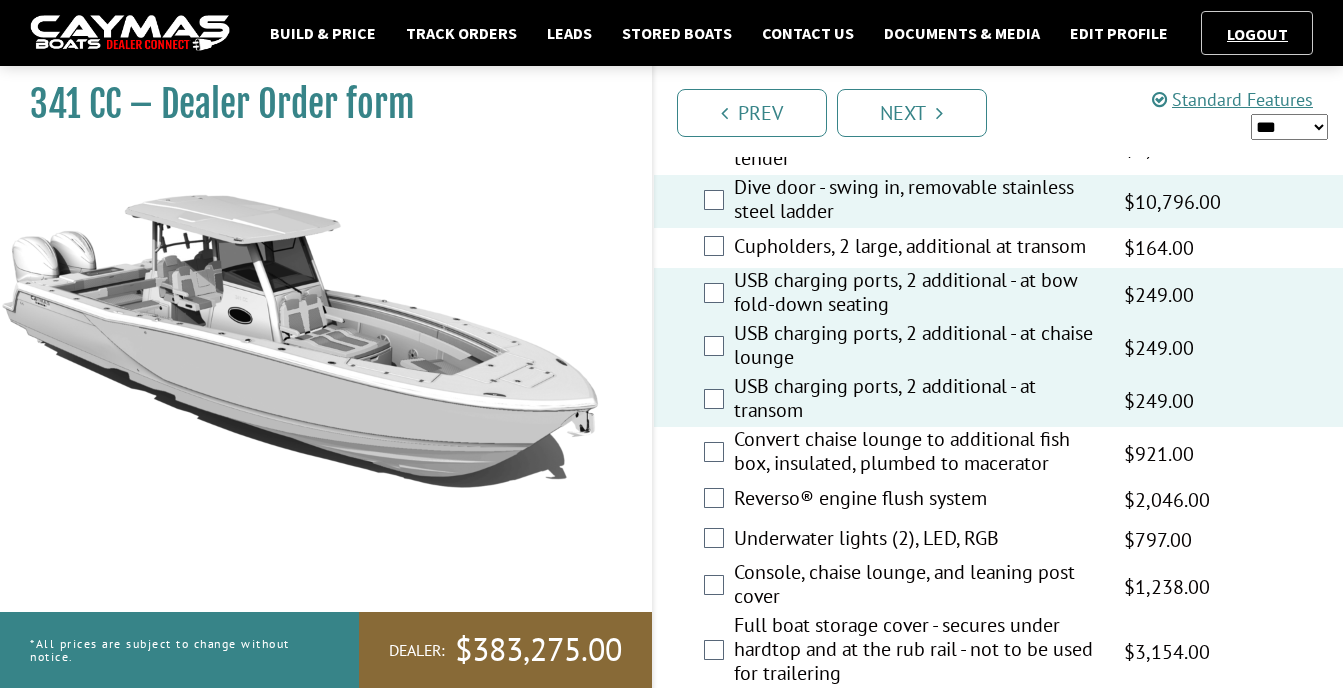 click on "Cupholders, 2 large, additional at transom" at bounding box center (917, 248) 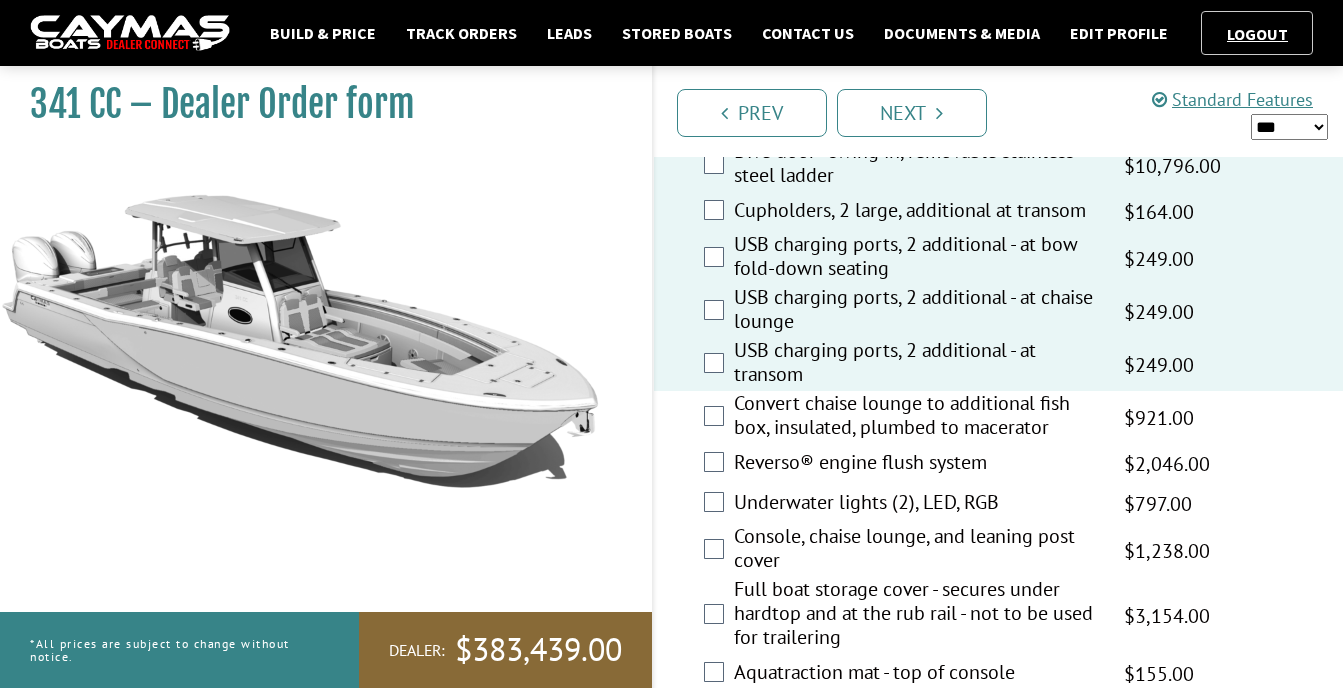 scroll, scrollTop: 1400, scrollLeft: 0, axis: vertical 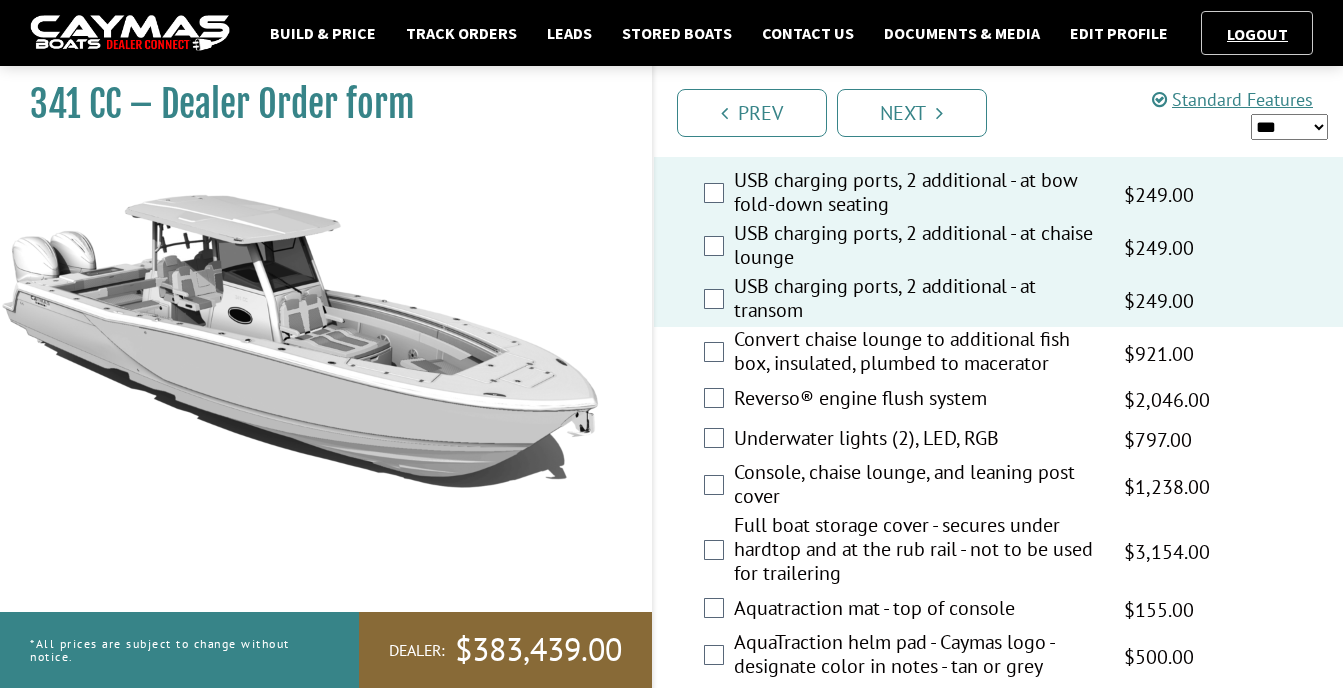 click on "Underwater lights (2), LED, RGB" at bounding box center (917, 440) 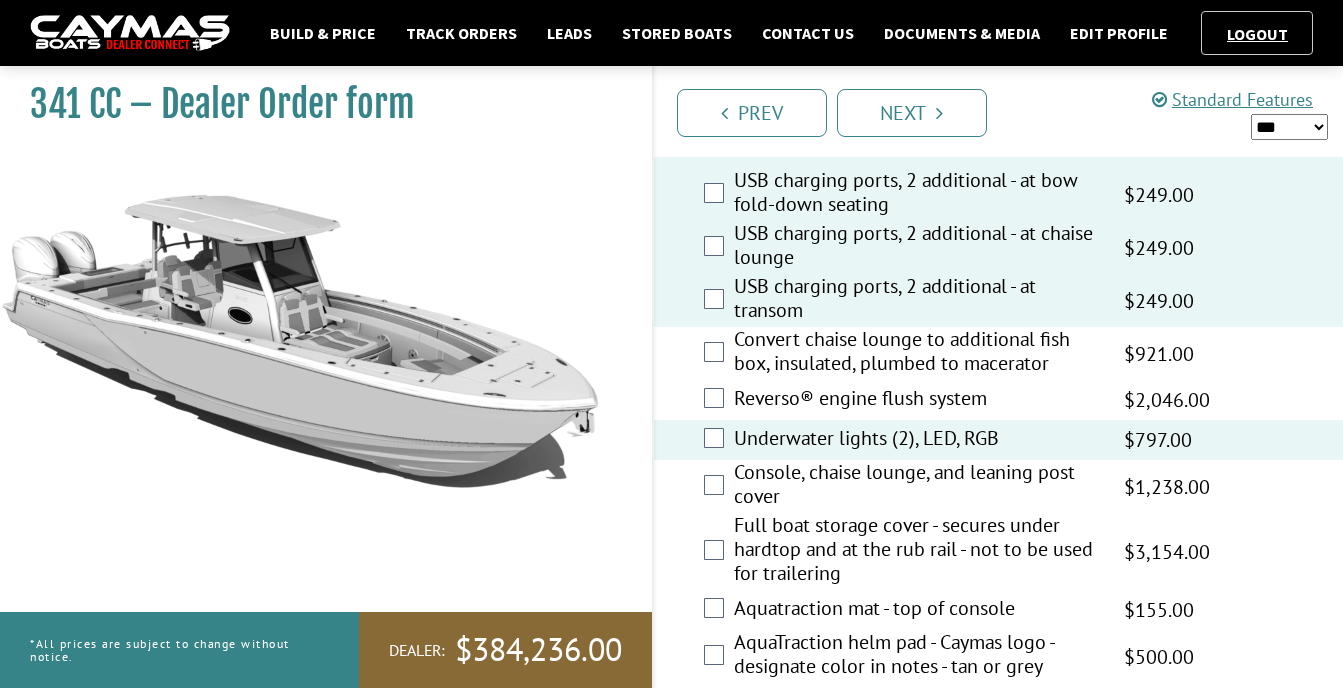 click on "Console, chaise lounge, and leaning post cover" at bounding box center [917, 486] 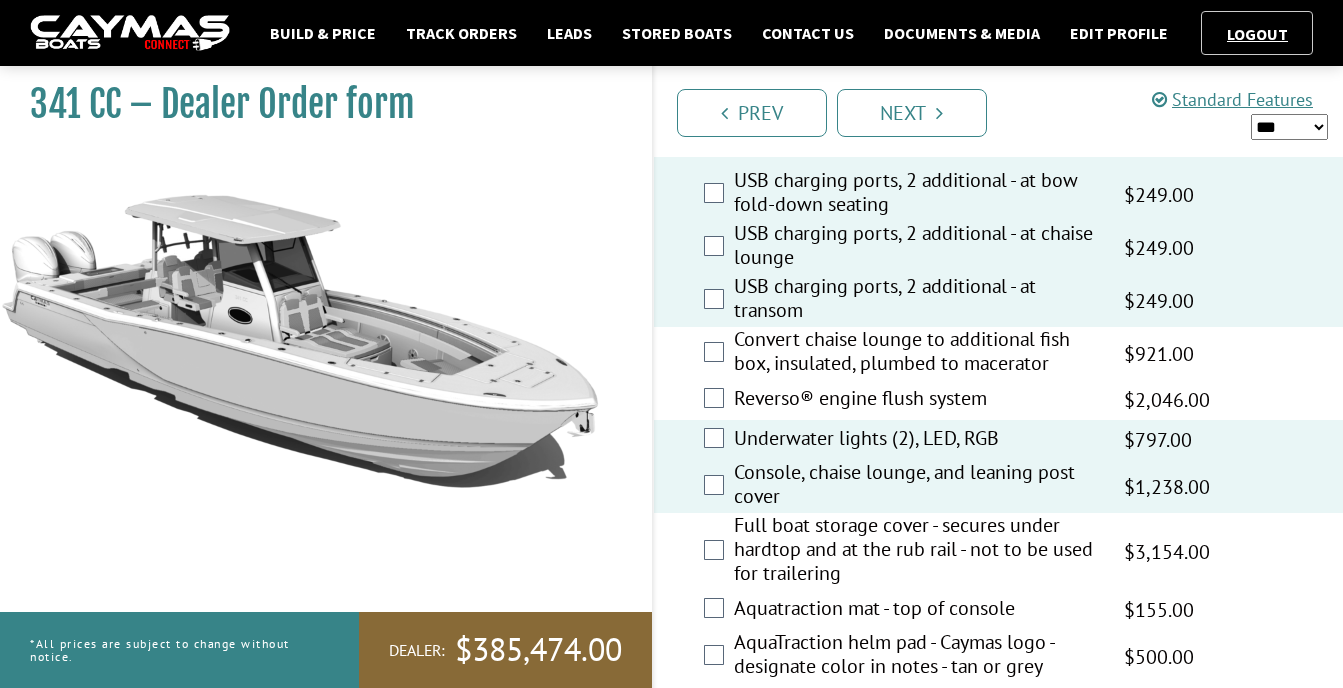 click on "Full boat storage cover - secures under hardtop and at the rub rail - not to be used for trailering" at bounding box center [917, 551] 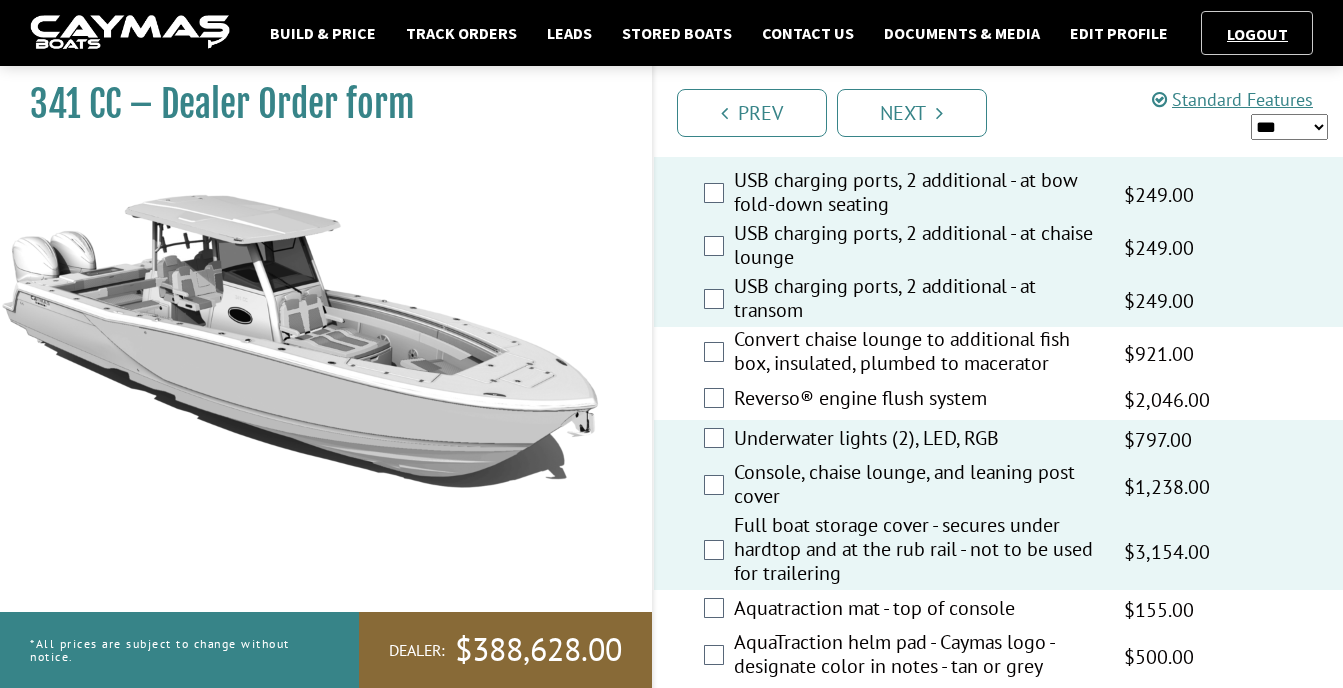 click on "Aquatraction mat - top of console" at bounding box center [917, 610] 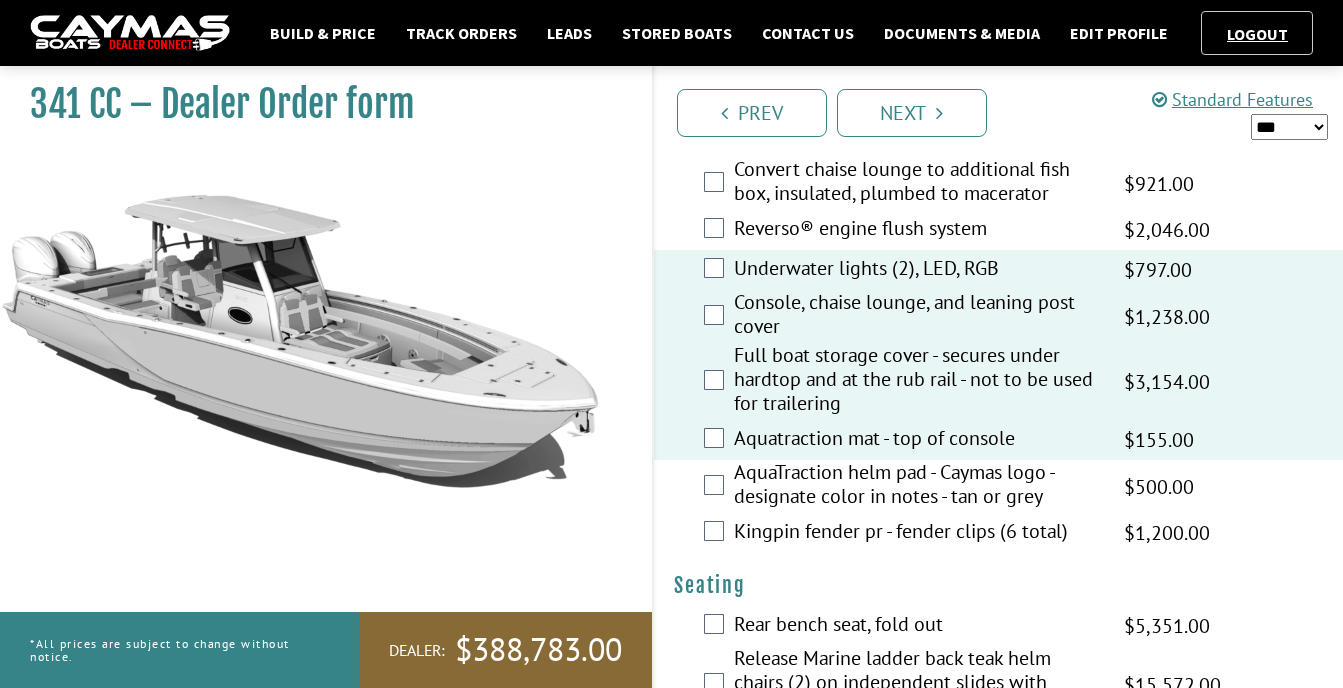 scroll, scrollTop: 1600, scrollLeft: 0, axis: vertical 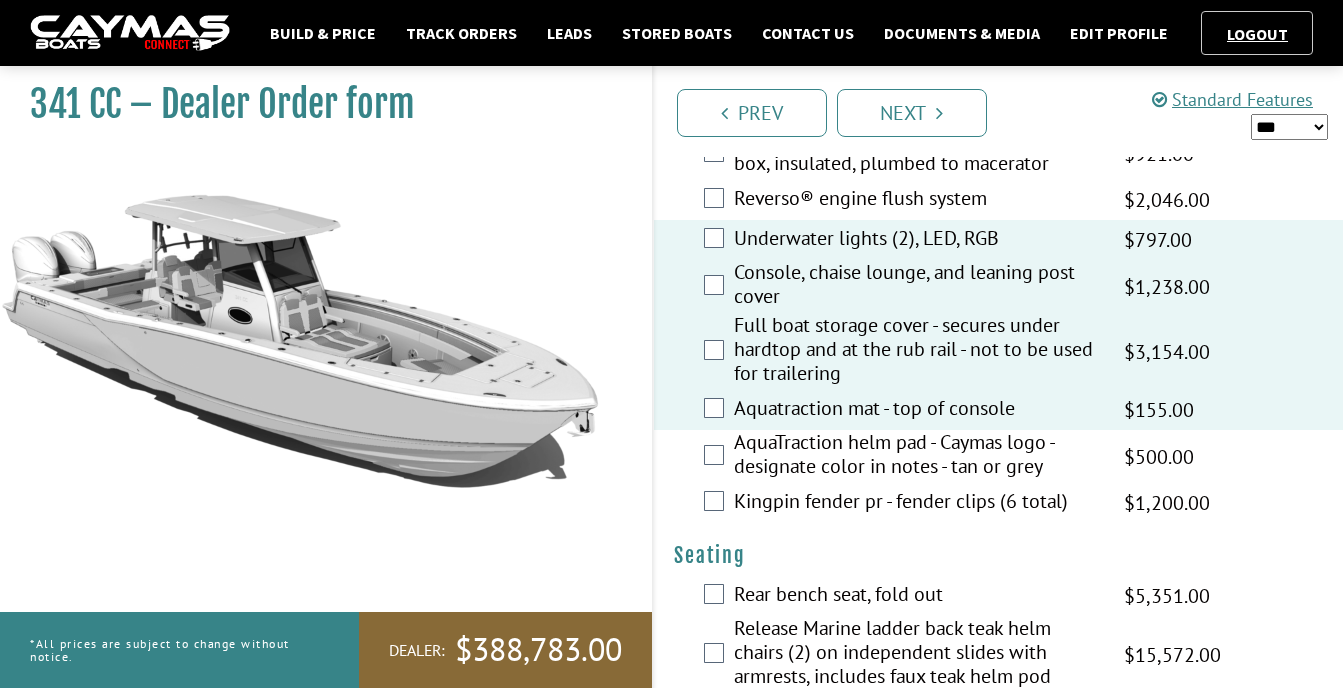 click on "AquaTraction helm pad - Caymas logo - designate color in notes - tan or grey" at bounding box center (917, 456) 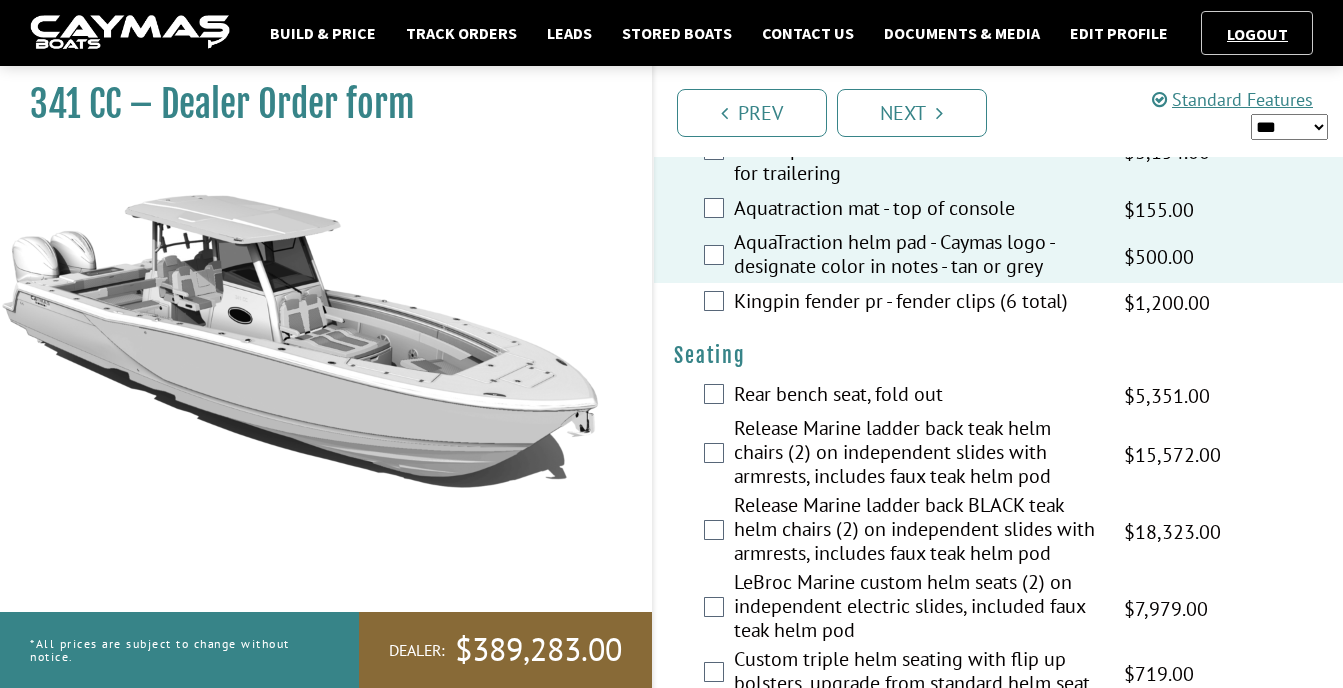 scroll, scrollTop: 1900, scrollLeft: 0, axis: vertical 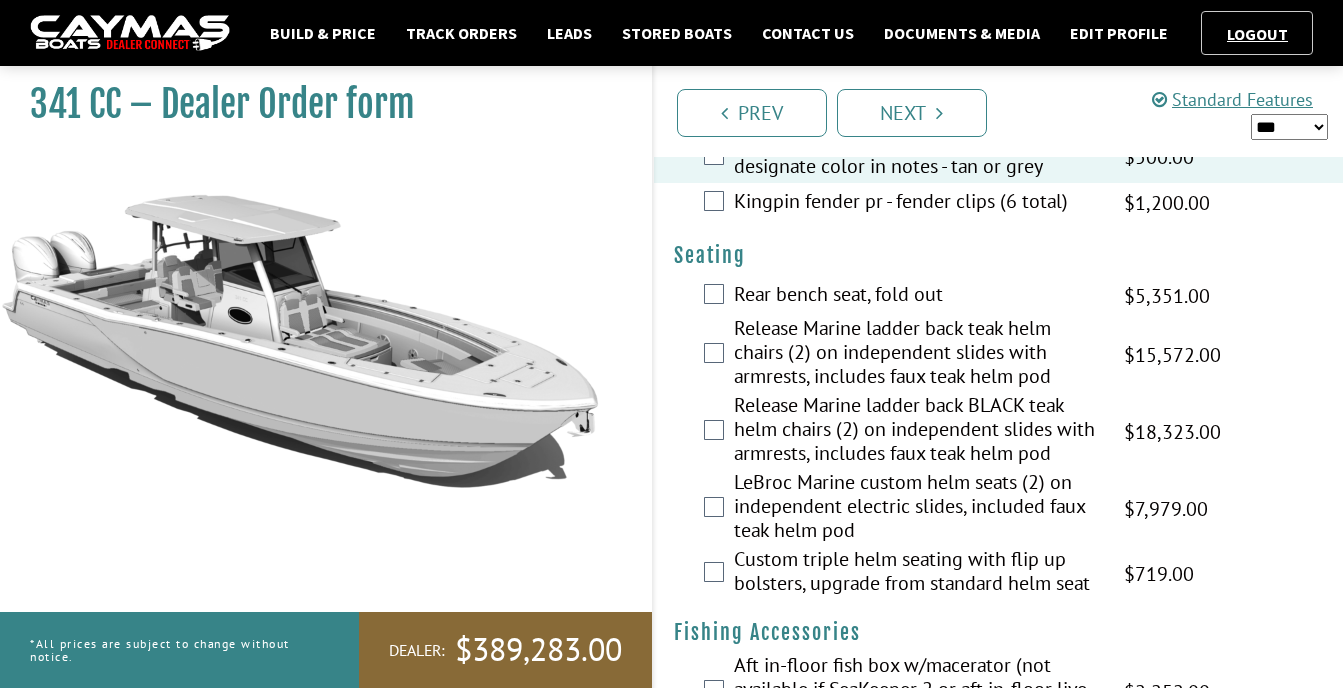 click on "Rear bench seat, fold out" at bounding box center (917, 296) 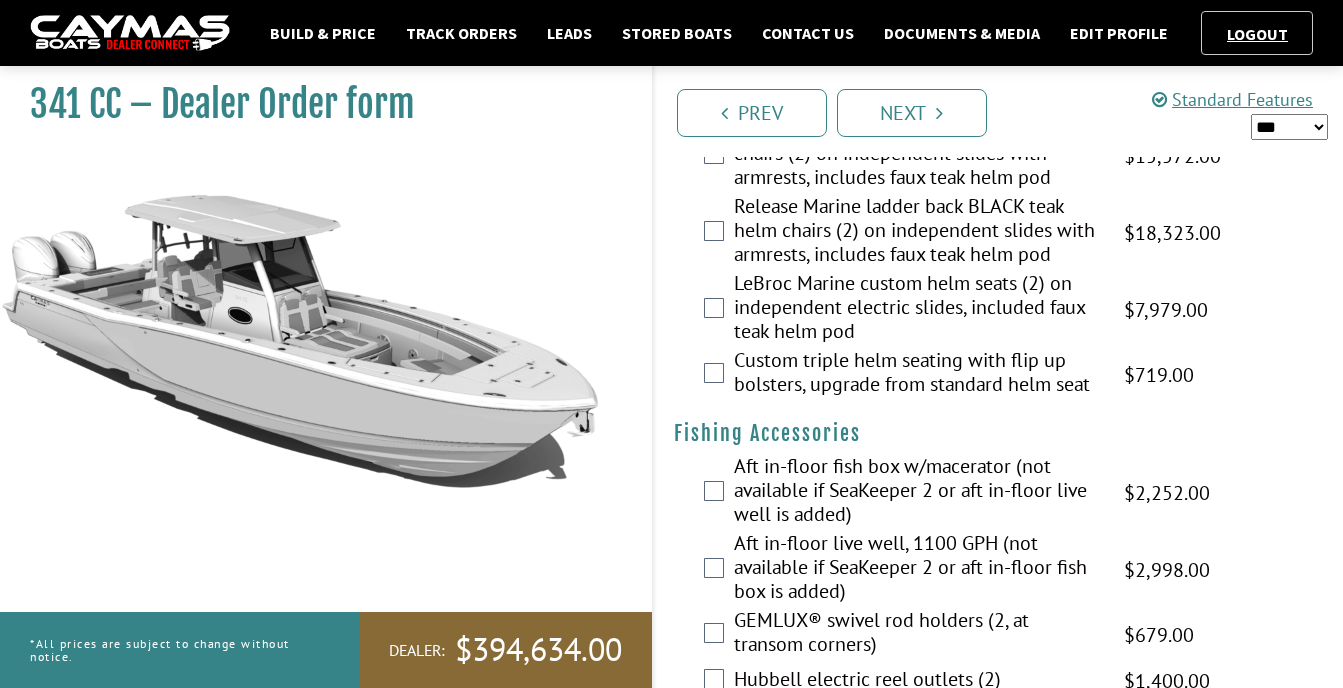 scroll, scrollTop: 2100, scrollLeft: 0, axis: vertical 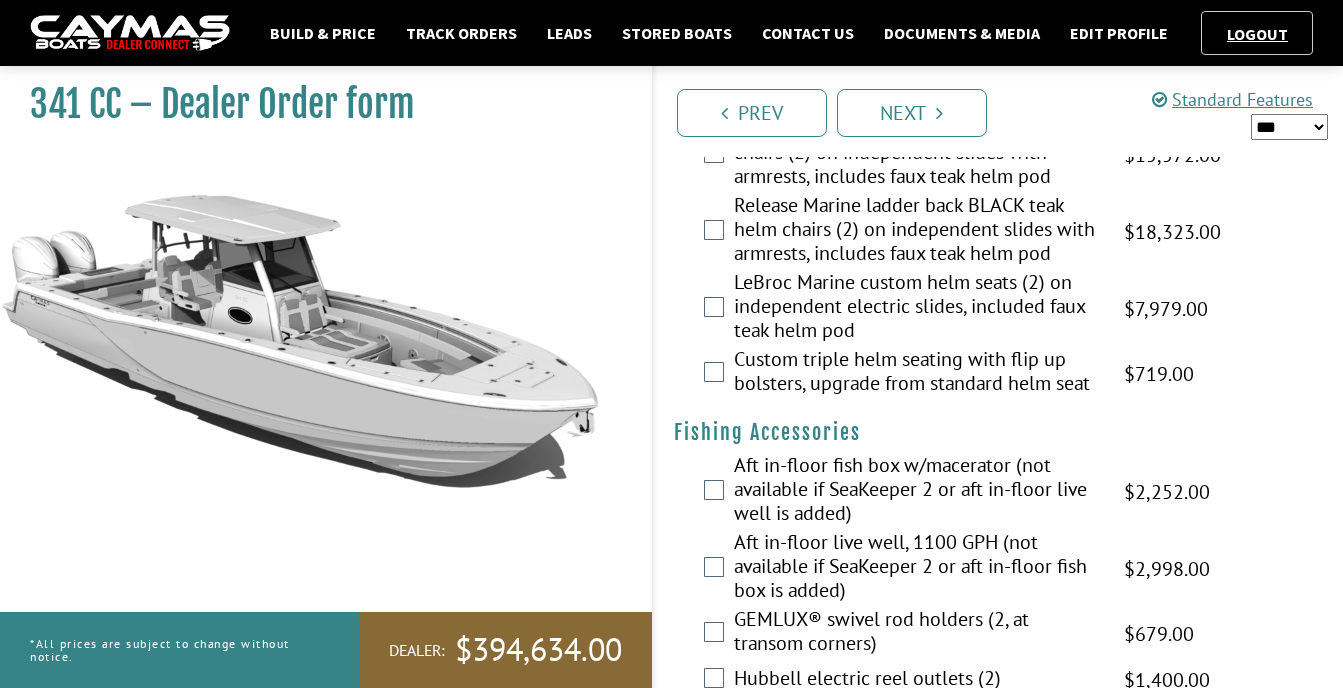 click on "Custom triple helm seating with flip up bolsters, upgrade from standard helm seat" at bounding box center [917, 373] 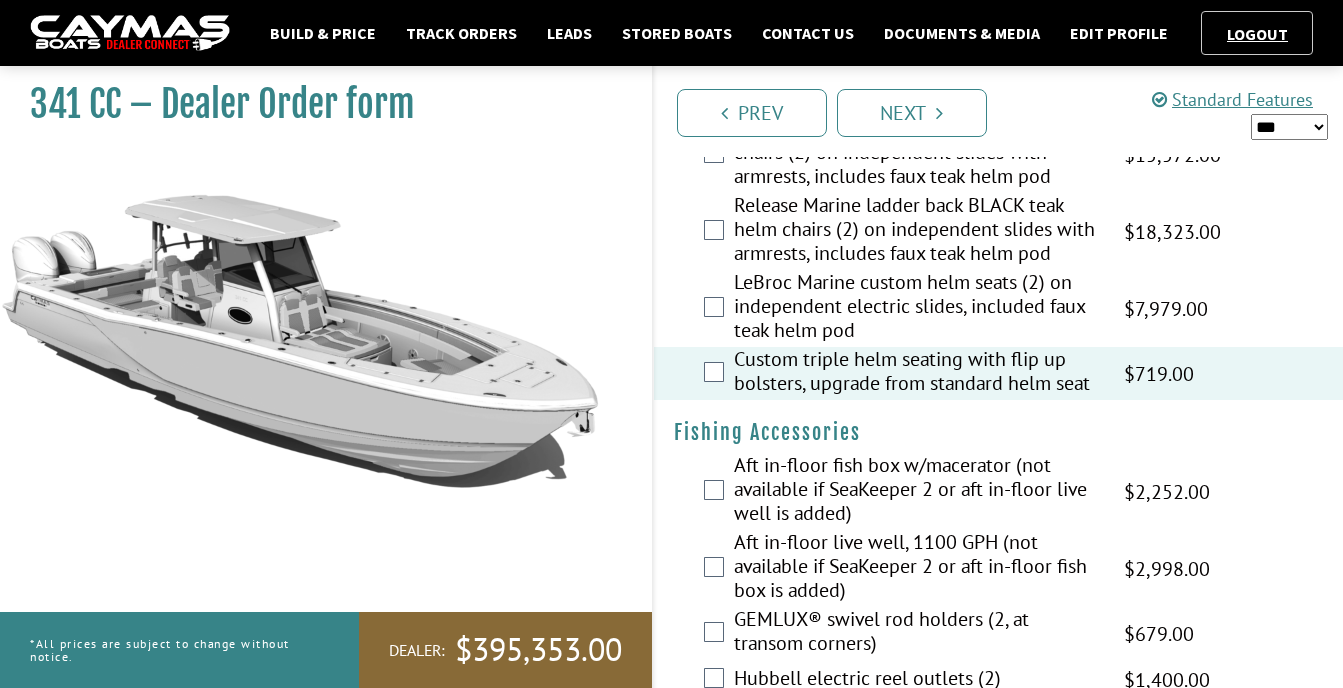 scroll, scrollTop: 2200, scrollLeft: 0, axis: vertical 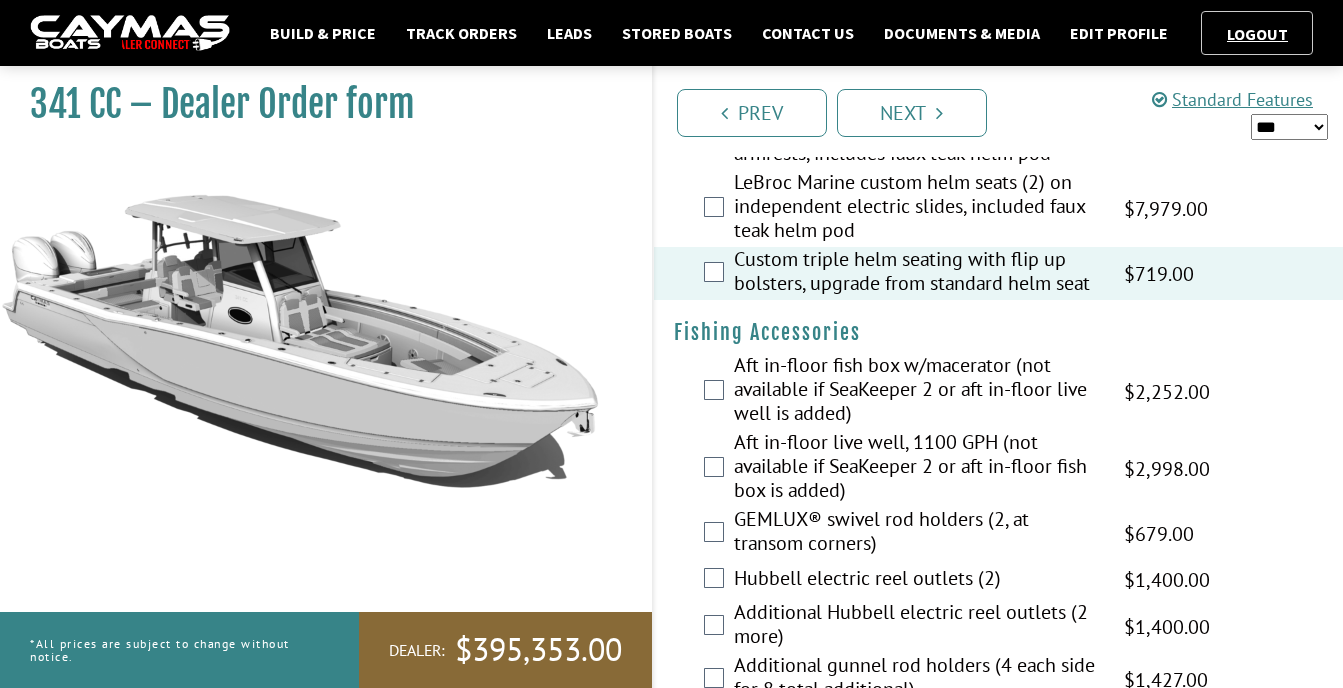 click on "Aft in-floor fish box w/macerator (not available if SeaKeeper 2 or aft in-floor live well is added)" at bounding box center (917, 391) 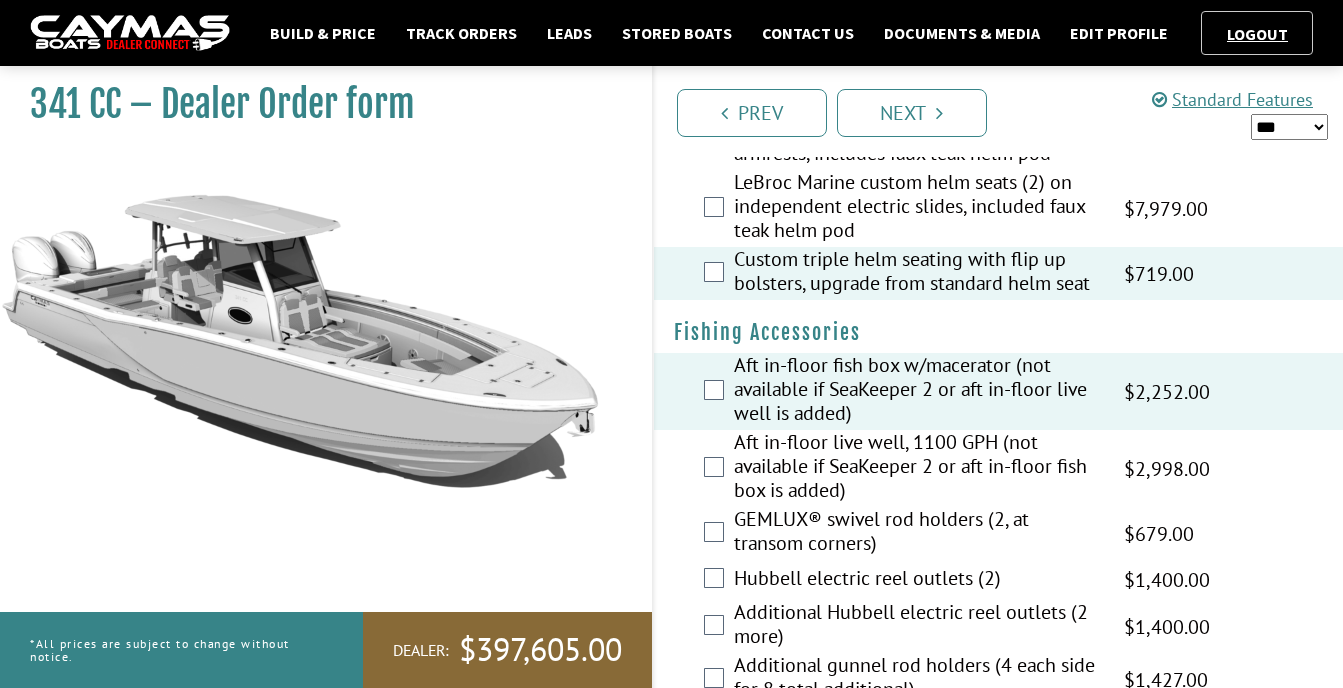 click on "Aft in-floor live well, 1100 GPH (not available if SeaKeeper 2 or aft in-floor fish box is added)" at bounding box center (917, 468) 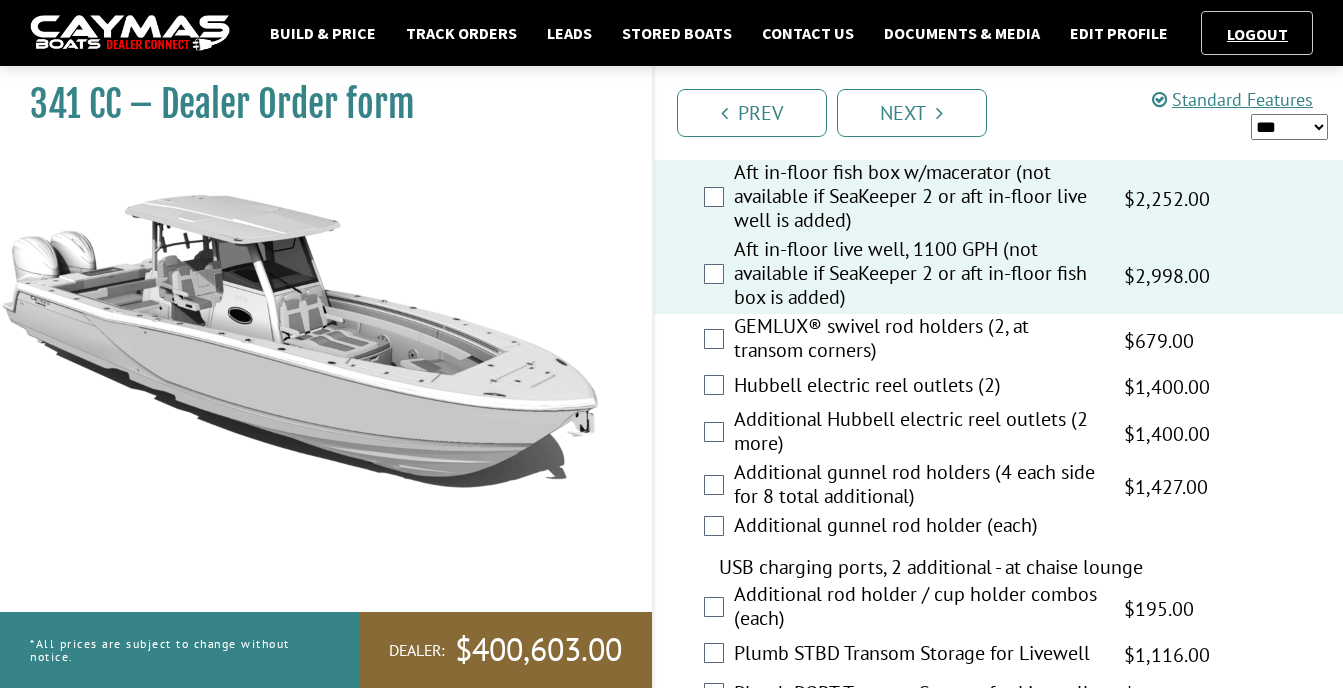 scroll, scrollTop: 2400, scrollLeft: 0, axis: vertical 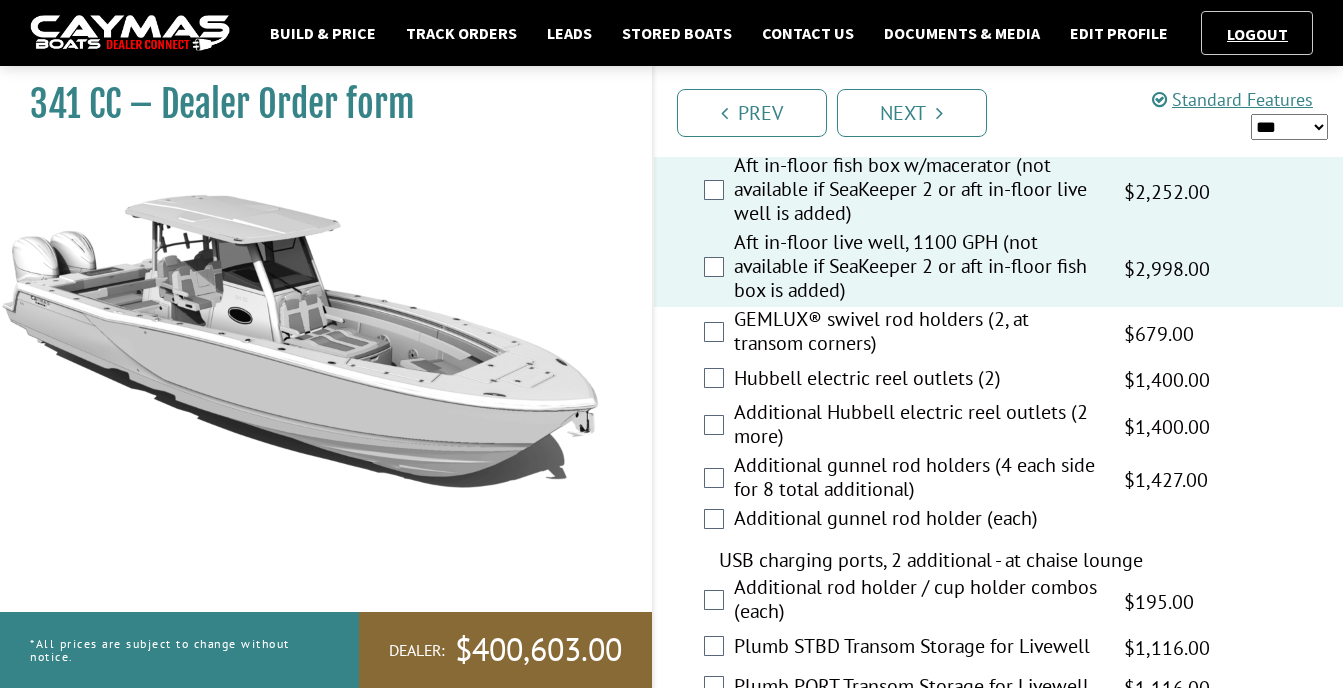 click on "Hubbell electric reel outlets (2)" at bounding box center (917, 380) 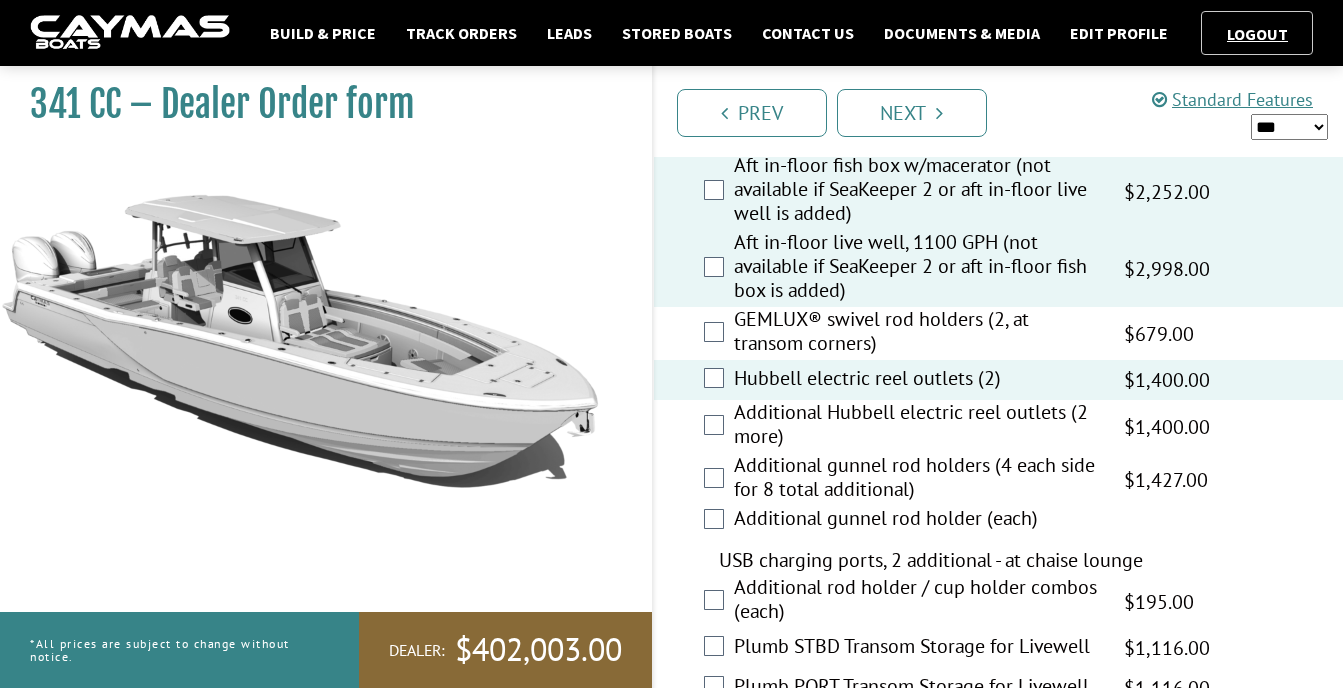 click on "Additional Hubbell electric reel outlets (2 more)" at bounding box center (917, 426) 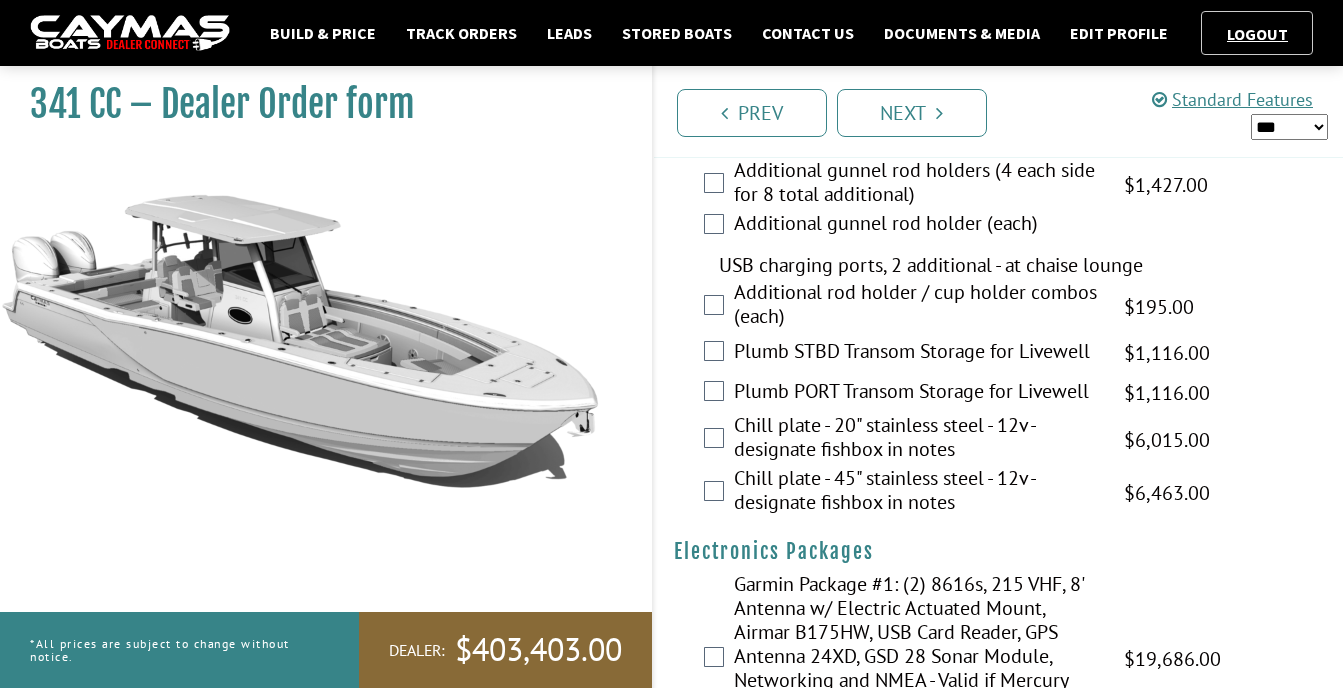 scroll, scrollTop: 2700, scrollLeft: 0, axis: vertical 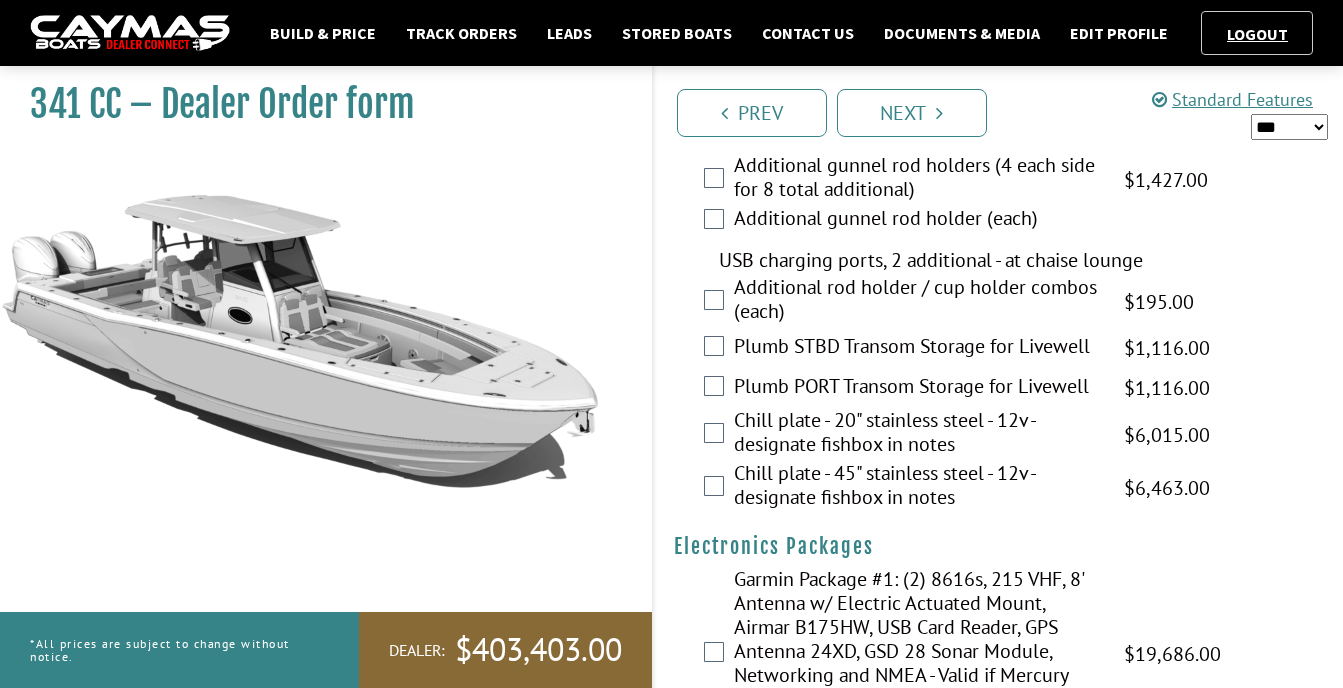 click on "Plumb STBD Transom Storage for Livewell" at bounding box center [917, 348] 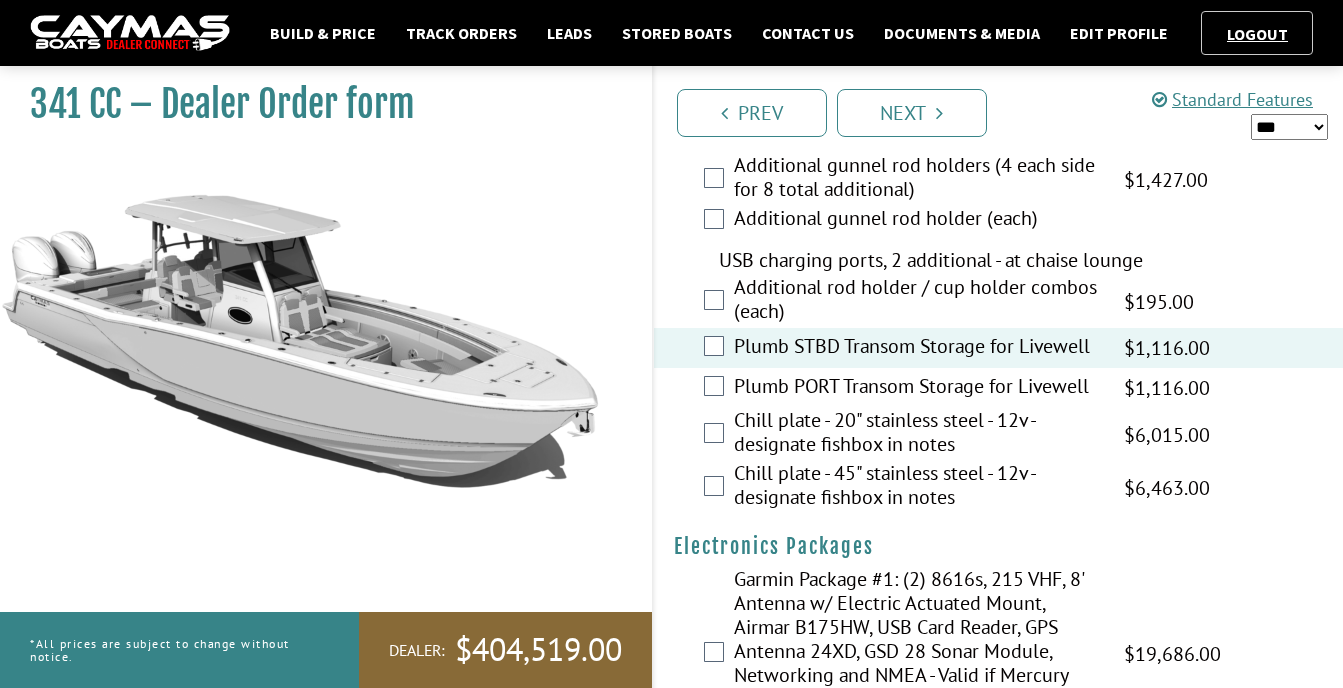 click on "Plumb PORT Transom Storage for Livewell" at bounding box center (917, 388) 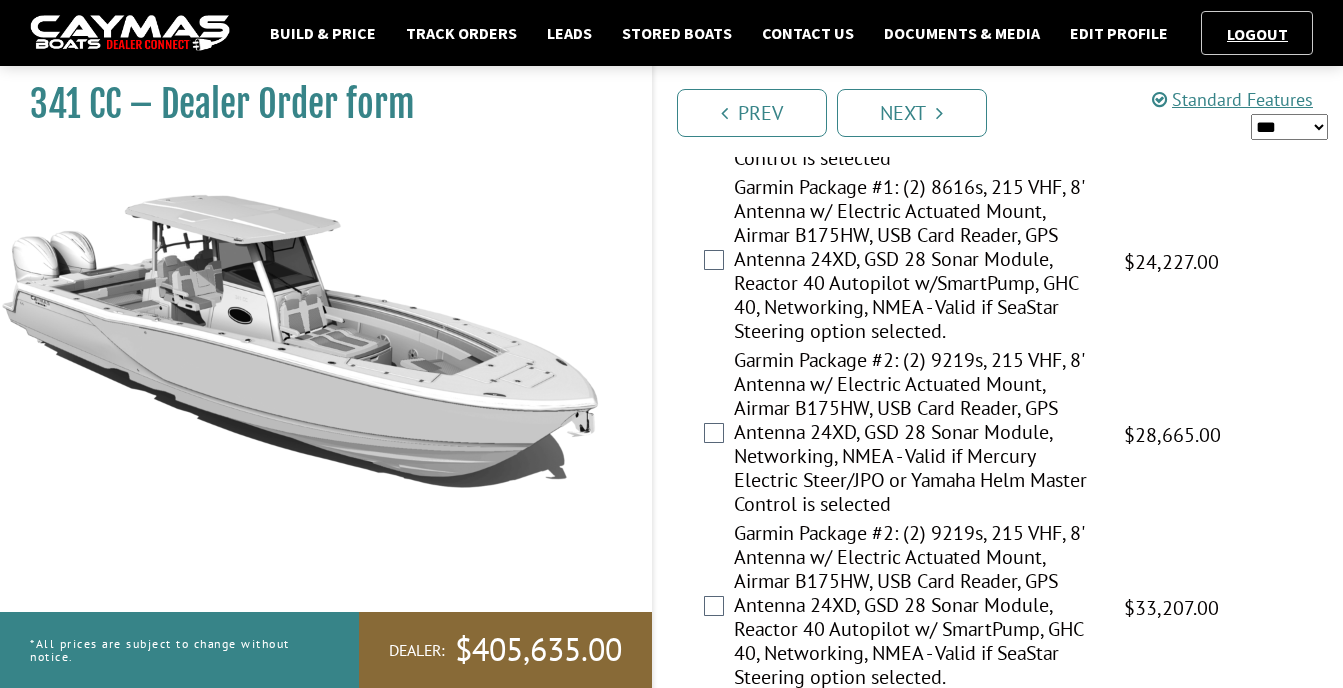 scroll, scrollTop: 3300, scrollLeft: 0, axis: vertical 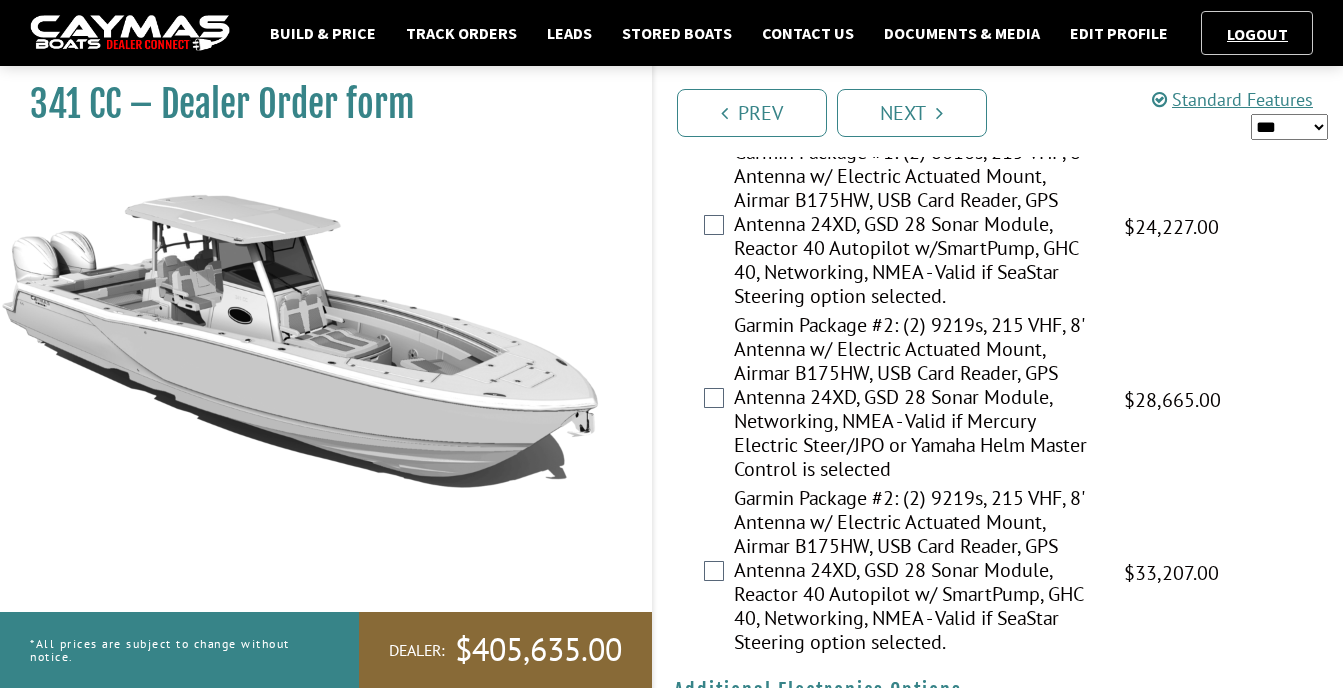 click on "Garmin Package #2: (2) 9219s, 215 VHF, 8' Antenna w/ Electric Actuated Mount, Airmar B175HW, USB Card Reader, GPS Antenna 24XD, GSD 28 Sonar Module, Reactor 40 Autopilot w/ SmartPump, GHC 40, Networking, NMEA - Valid if SeaStar Steering option selected." at bounding box center [917, 572] 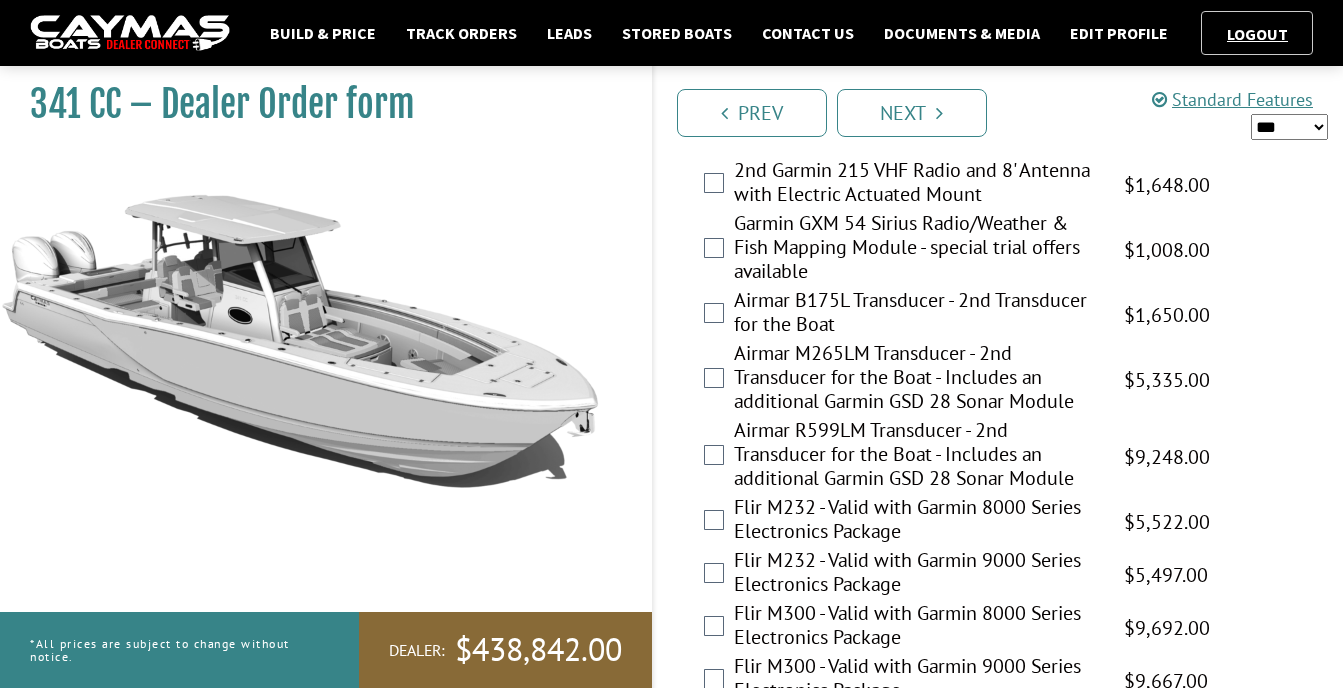 scroll, scrollTop: 4400, scrollLeft: 0, axis: vertical 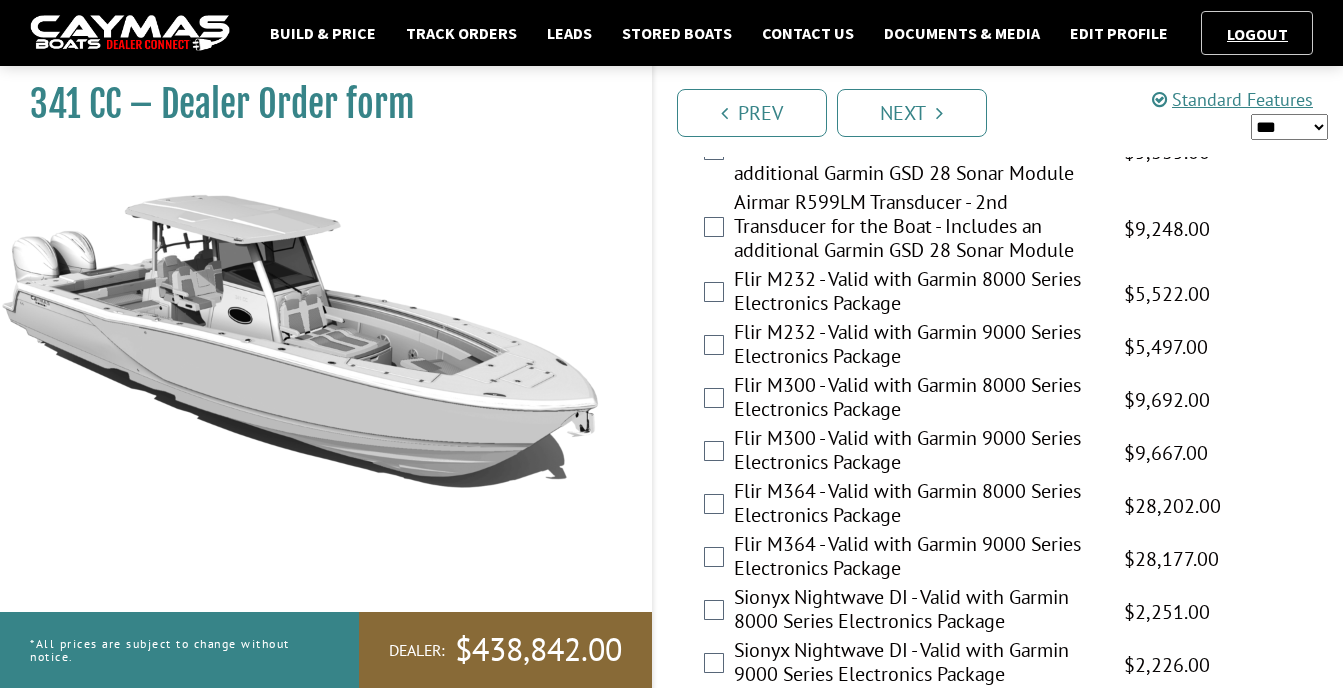 click on "Flir M232 - Valid with Garmin 8000 Series Electronics Package" at bounding box center [917, 293] 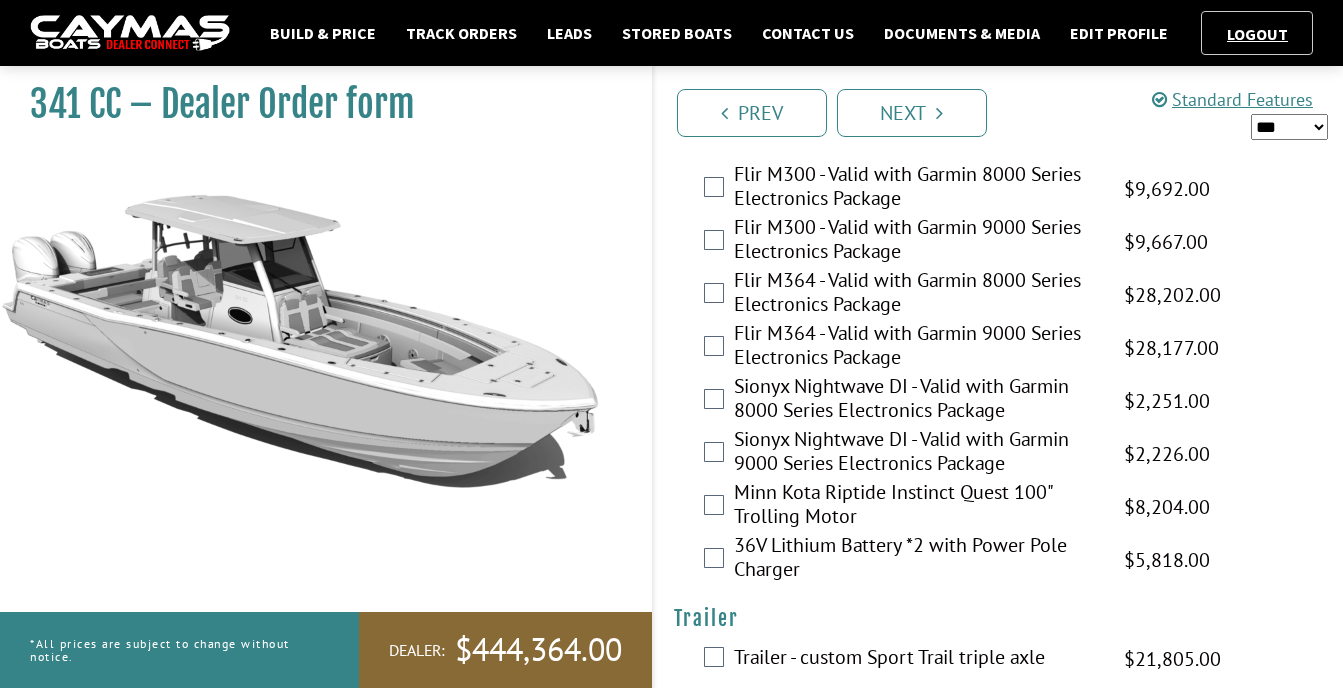 scroll, scrollTop: 4612, scrollLeft: 0, axis: vertical 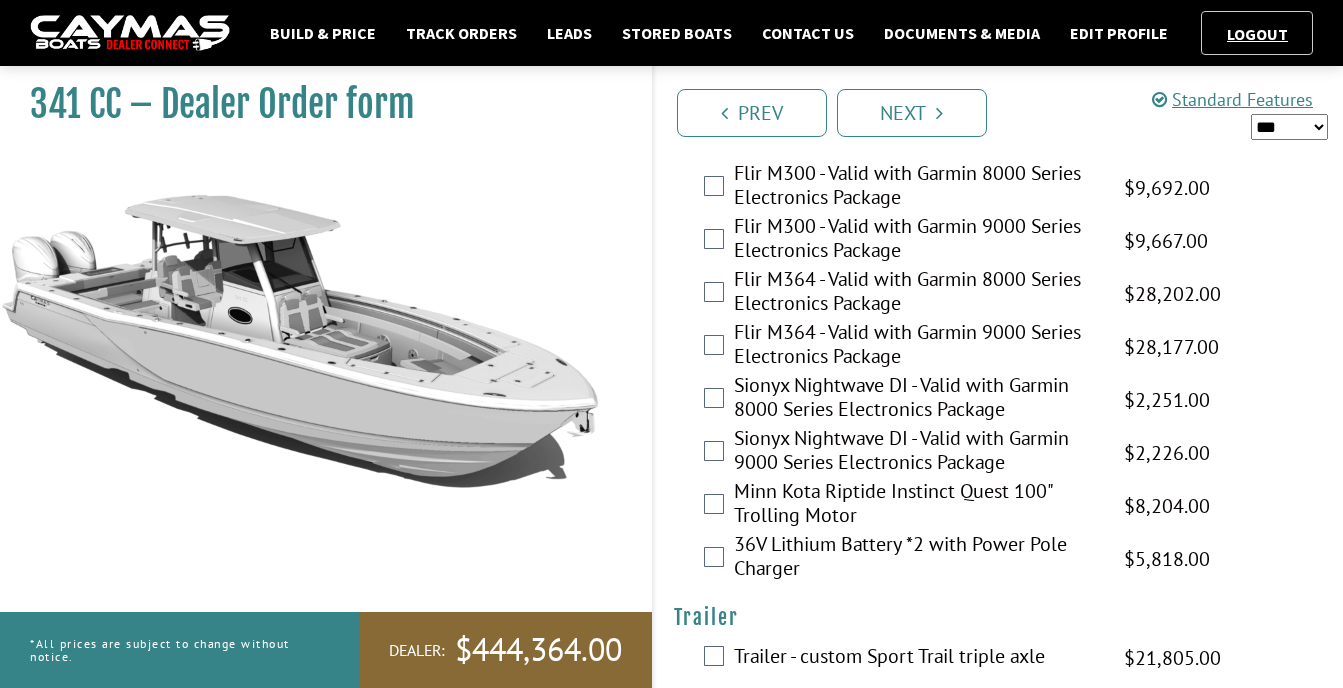 click on "36V Lithium Battery *2 with Power Pole Charger" at bounding box center [917, 558] 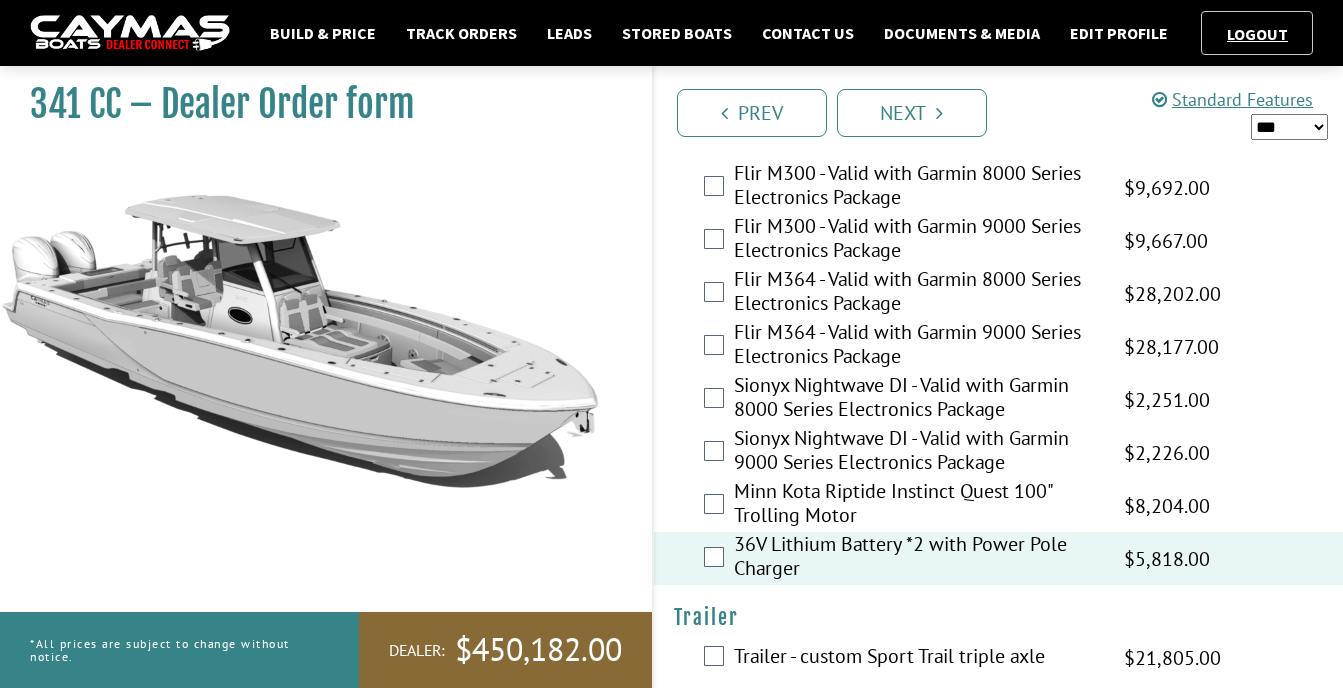 click on "Trailer - custom Sport Trail triple axle" at bounding box center (917, 658) 